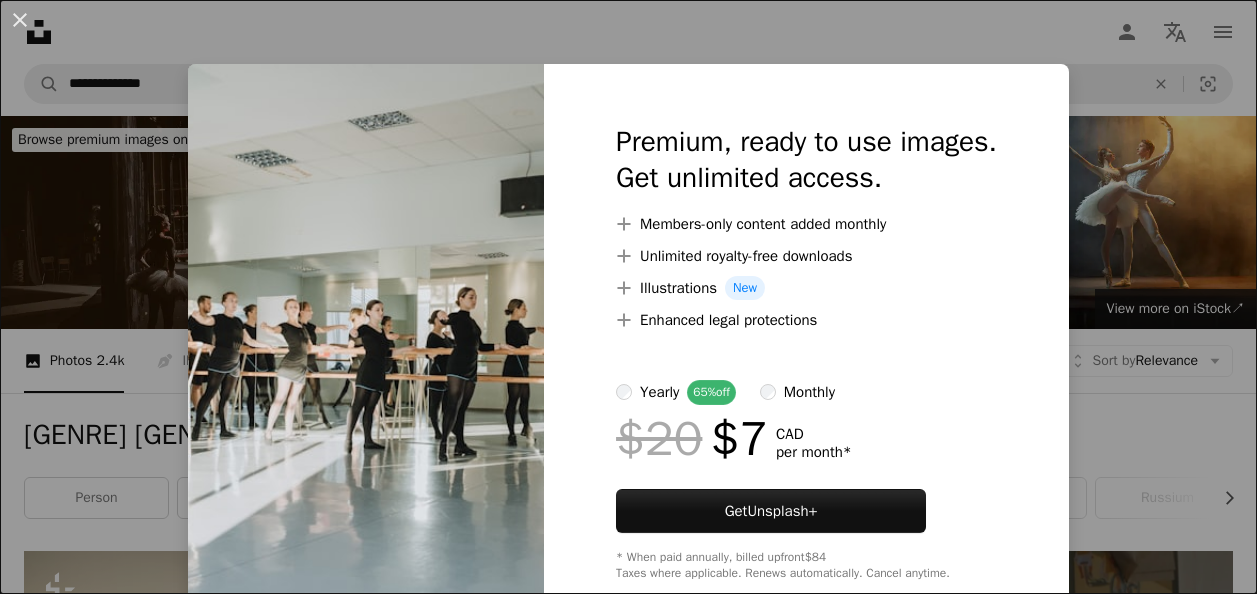 scroll, scrollTop: 1466, scrollLeft: 0, axis: vertical 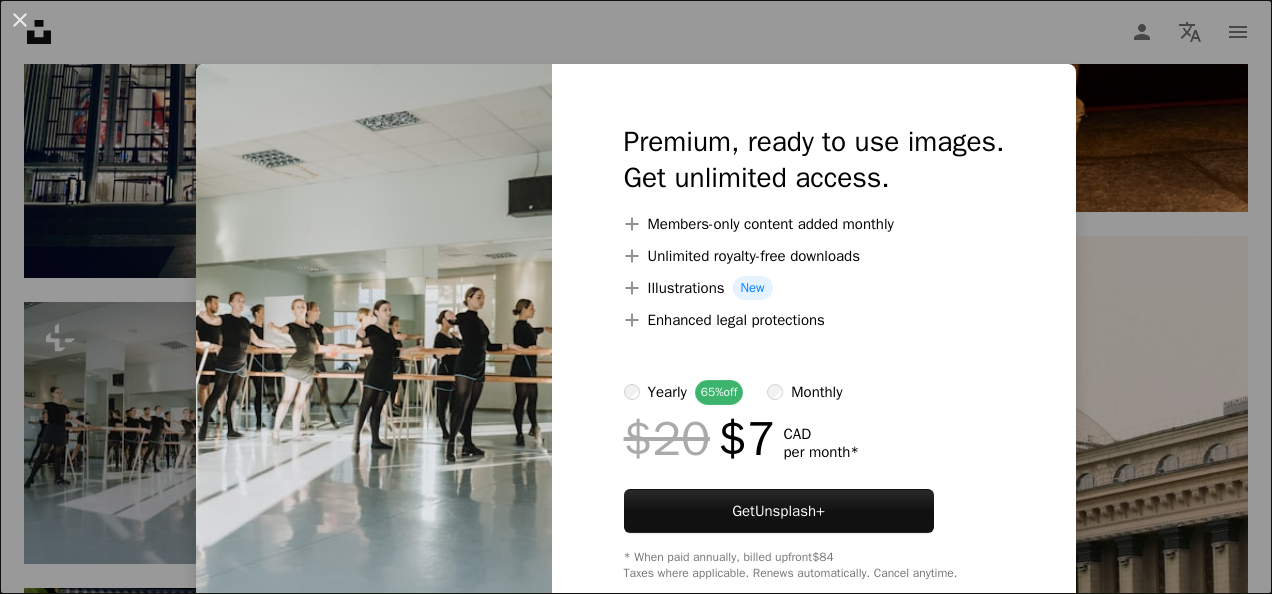 click on "An X shape Premium, ready to use images. Get unlimited access. A plus sign Members-only content added monthly A plus sign Unlimited royalty-free downloads A plus sign Illustrations  New A plus sign Enhanced legal protections yearly 65%  off monthly $20   $7 CAD per month * Get  Unsplash+ * When paid annually, billed upfront  $84 Taxes where applicable. Renews automatically. Cancel anytime." at bounding box center [636, 297] 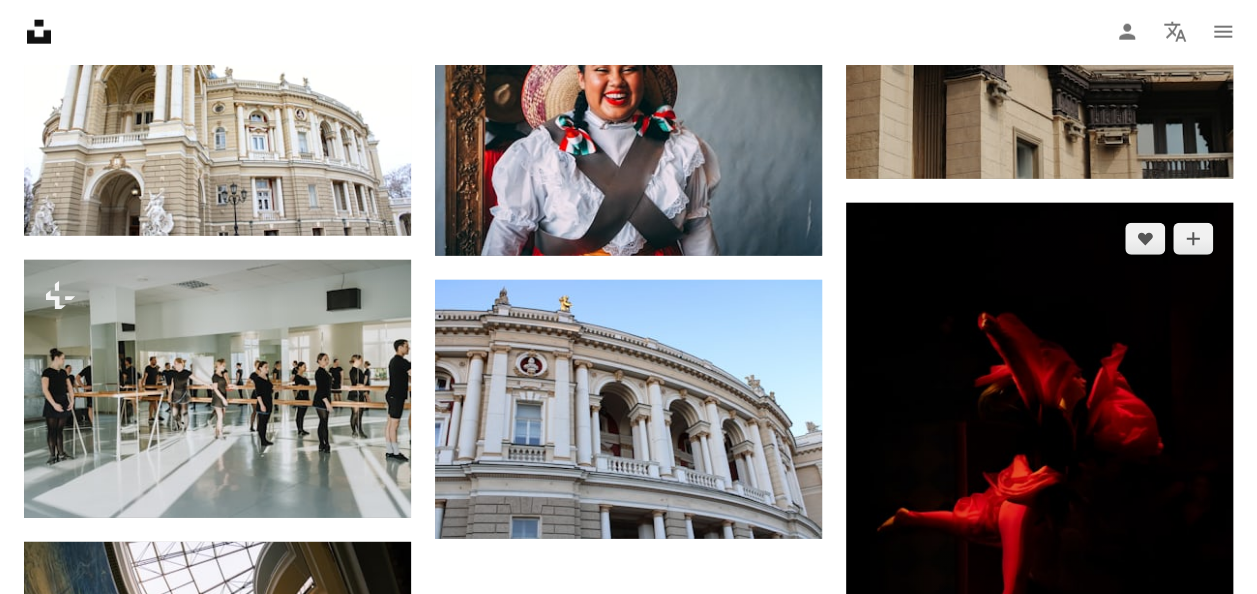 scroll, scrollTop: 2933, scrollLeft: 0, axis: vertical 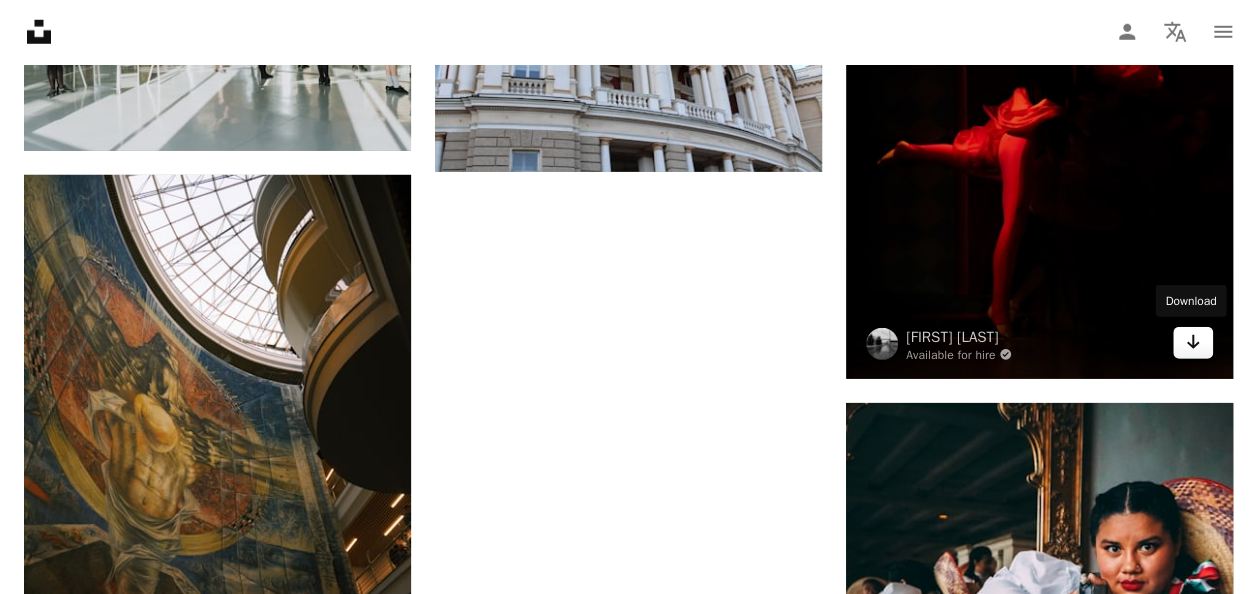 click on "Arrow pointing down" at bounding box center [1193, 343] 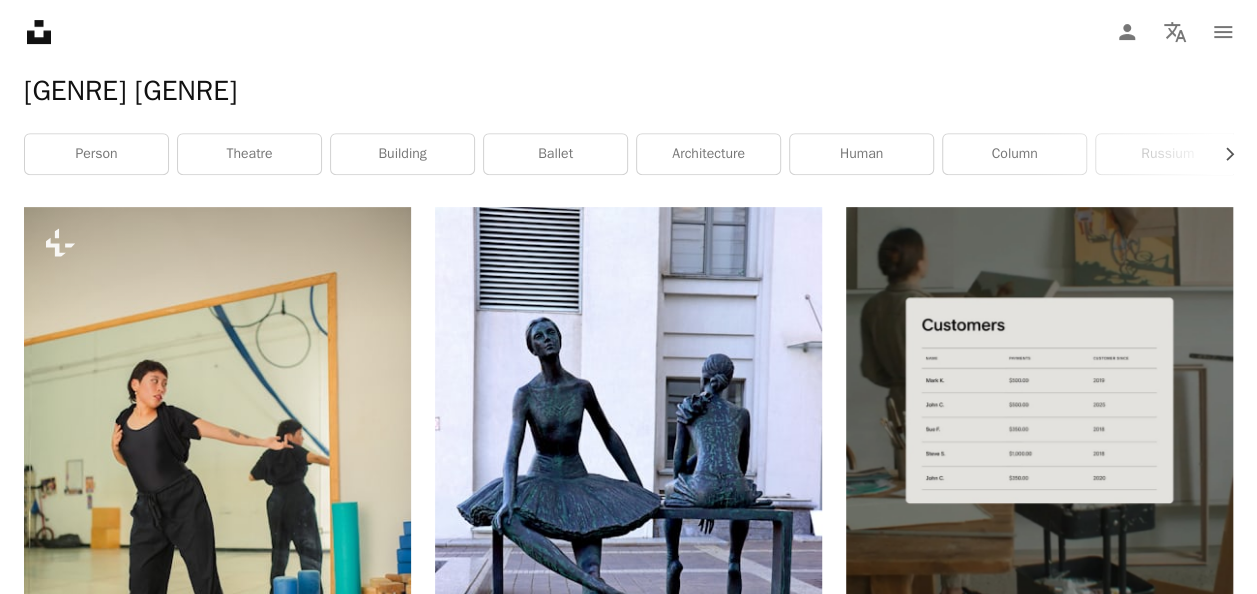 scroll, scrollTop: 0, scrollLeft: 0, axis: both 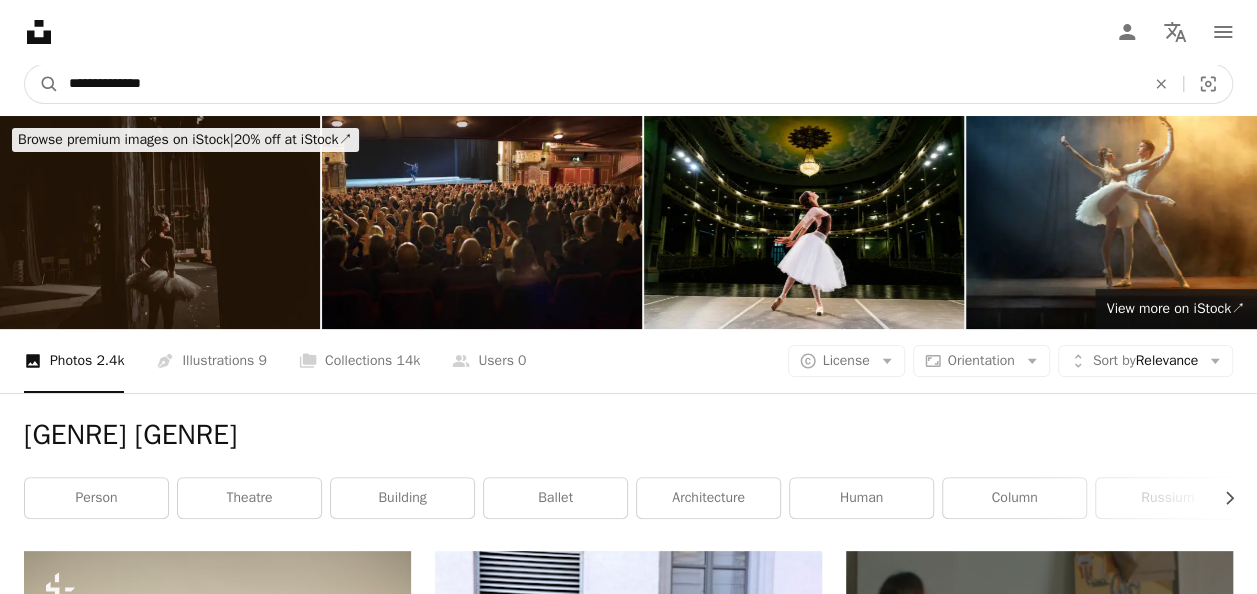 click on "**********" at bounding box center (599, 84) 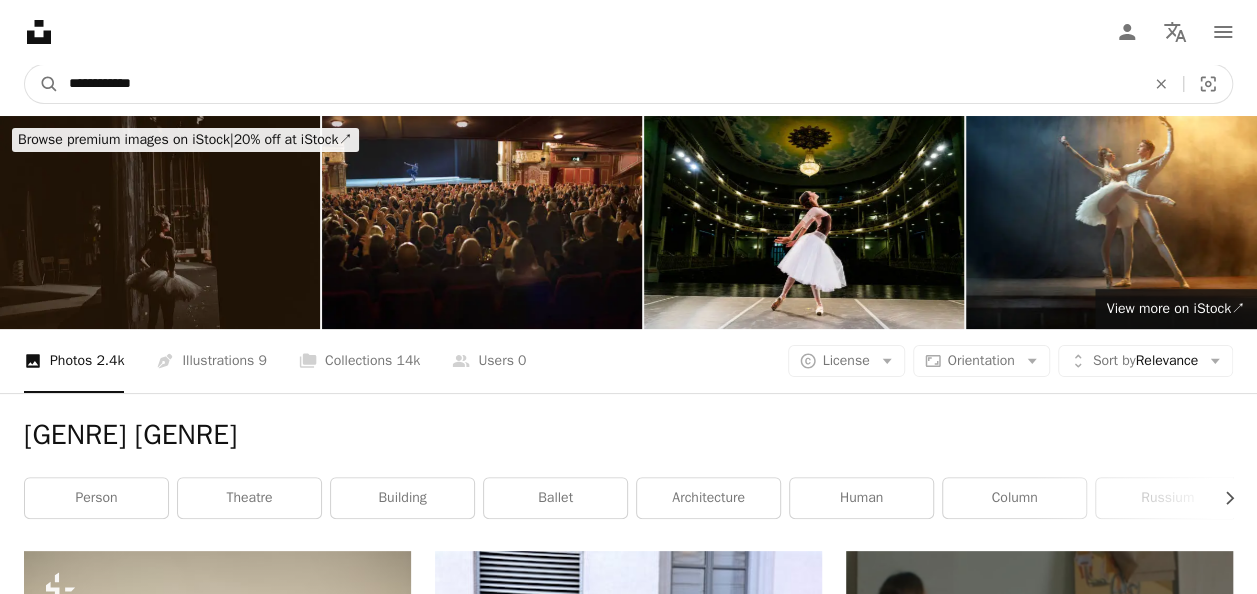 type on "**********" 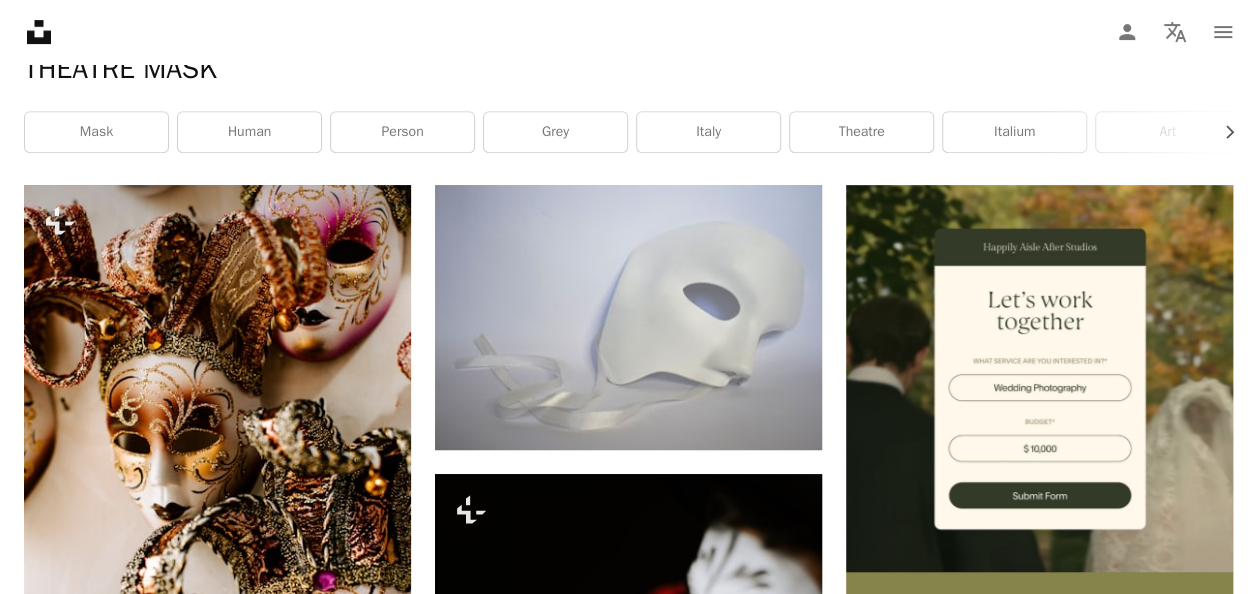 scroll, scrollTop: 0, scrollLeft: 0, axis: both 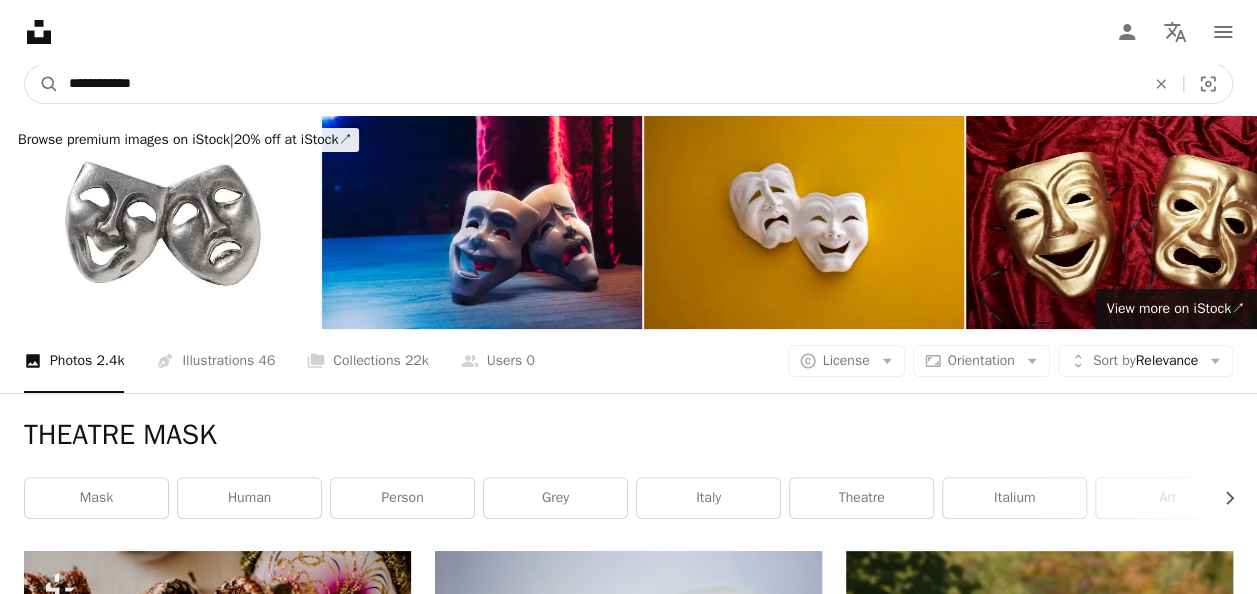 click on "**********" at bounding box center (599, 84) 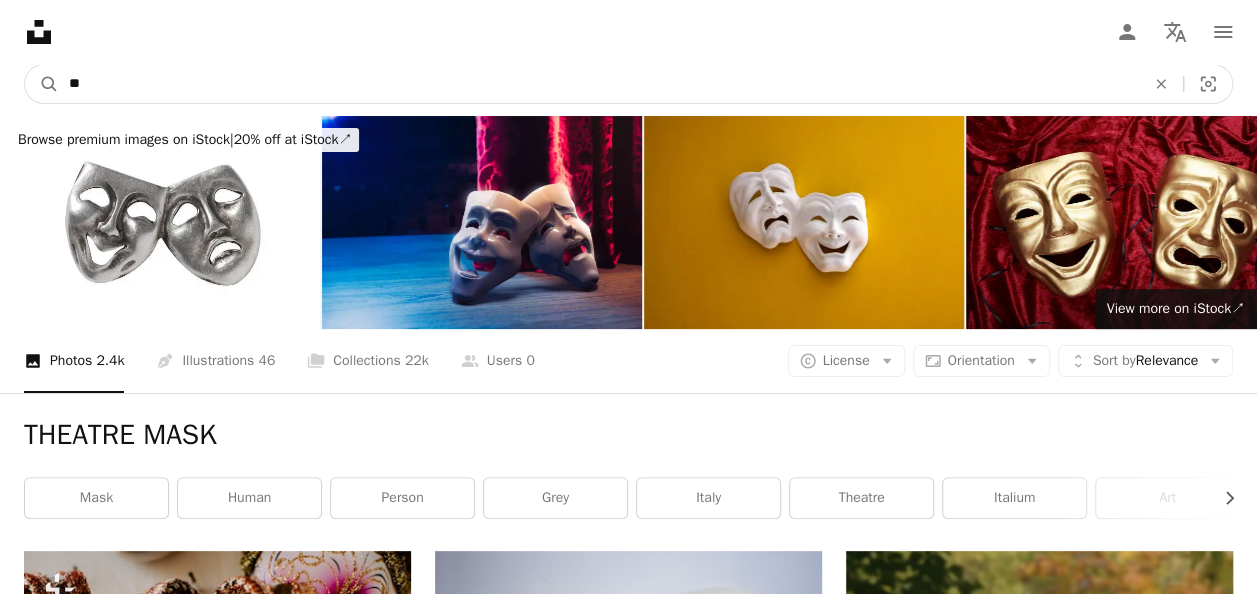 type on "*" 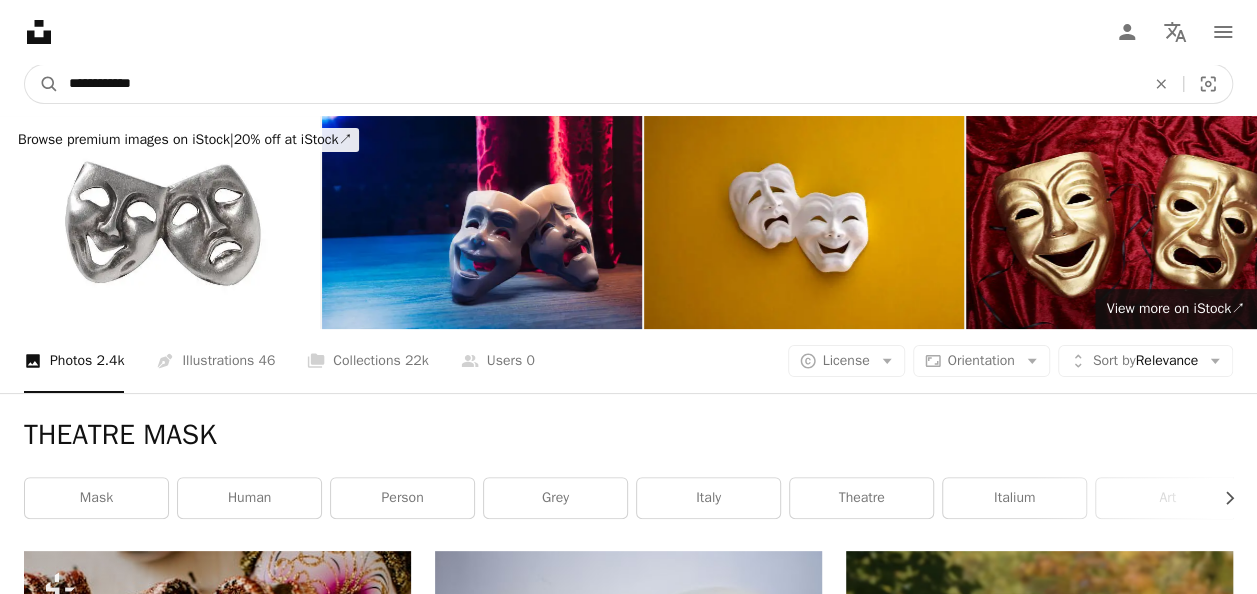 type on "**********" 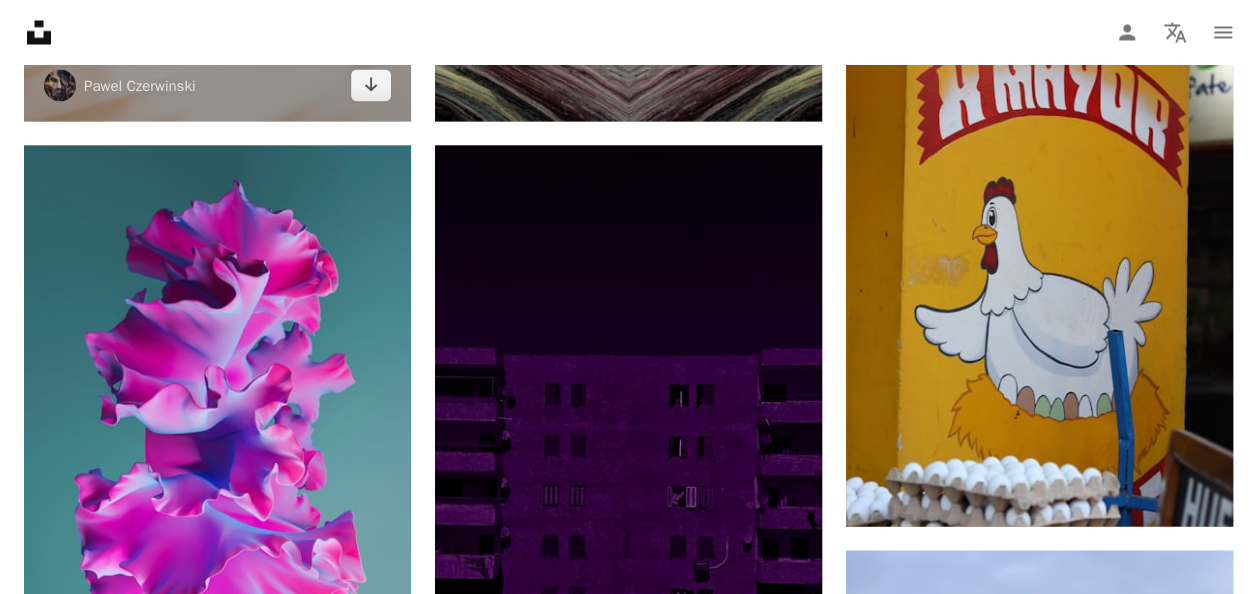 scroll, scrollTop: 0, scrollLeft: 0, axis: both 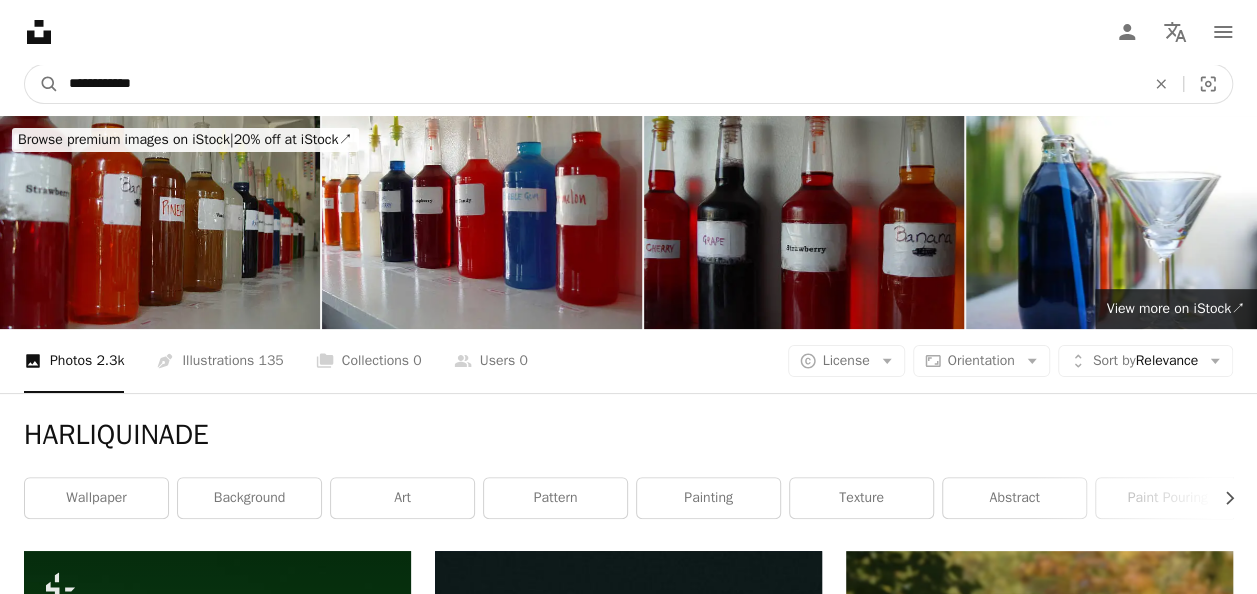 click on "**********" at bounding box center (599, 84) 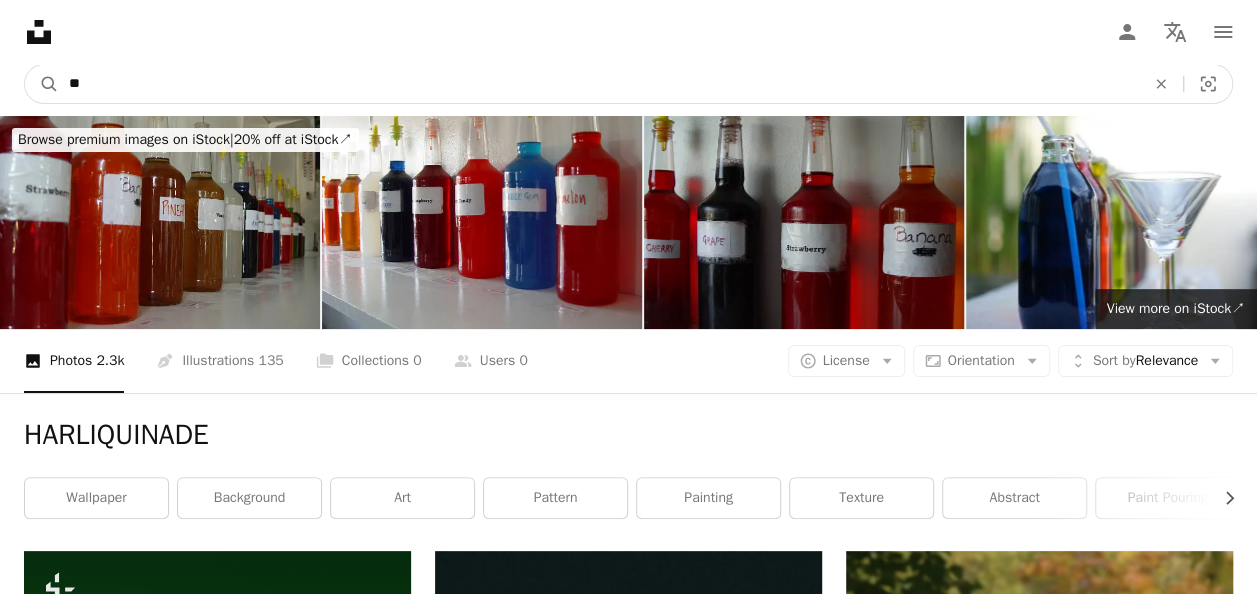 type on "*" 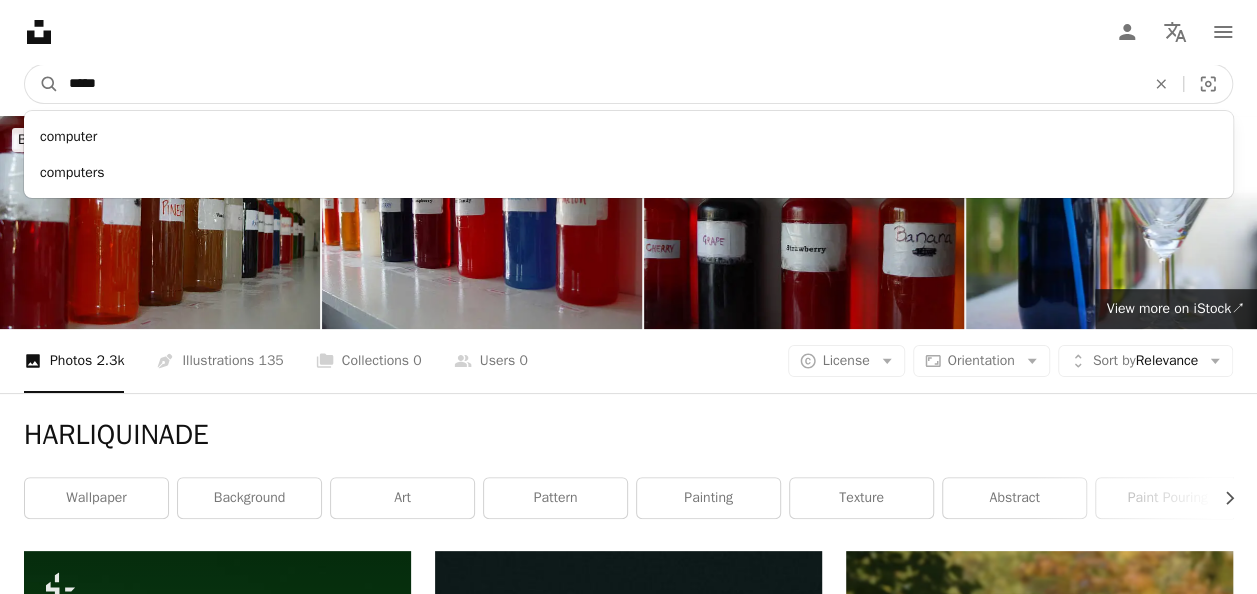 type on "******" 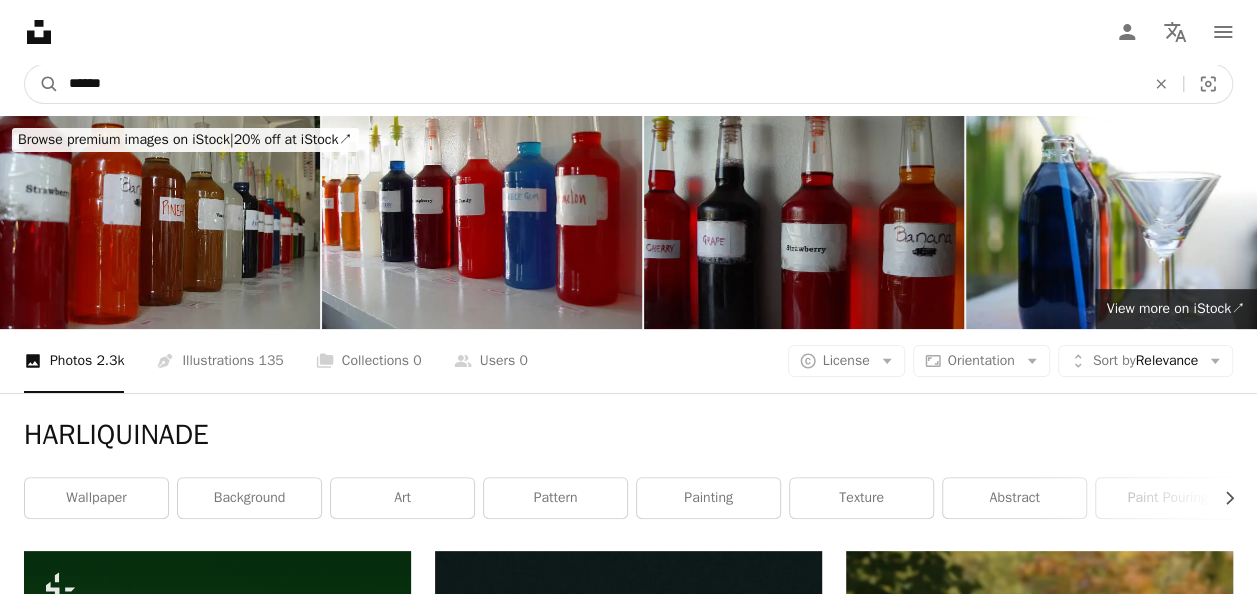 click on "A magnifying glass" at bounding box center (42, 84) 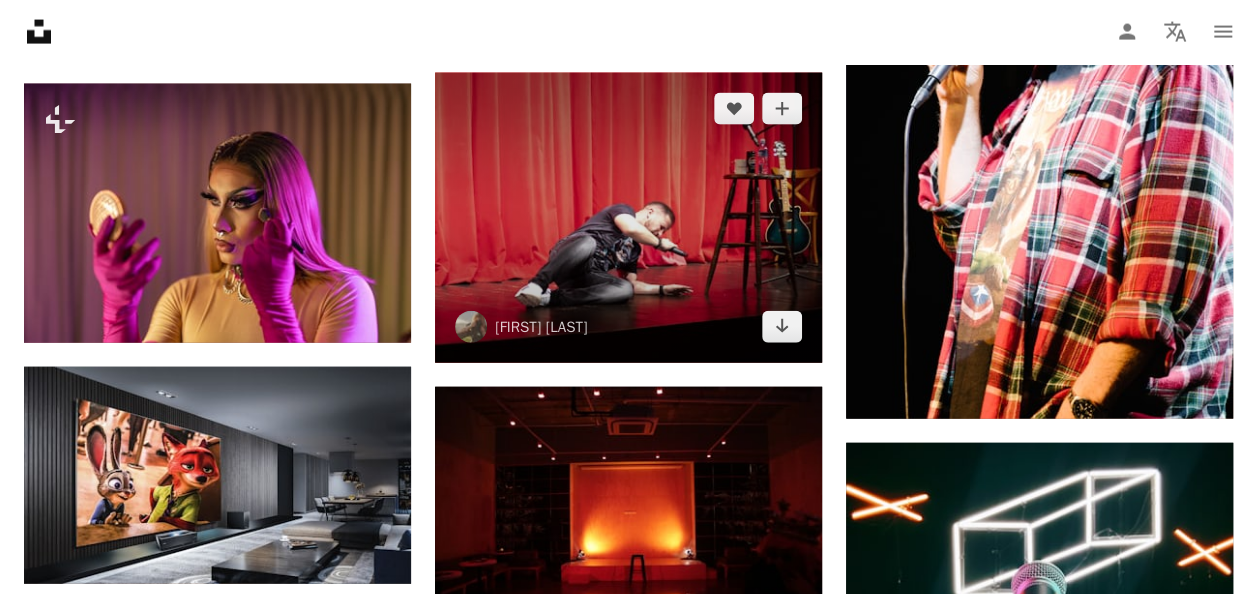 scroll, scrollTop: 2566, scrollLeft: 0, axis: vertical 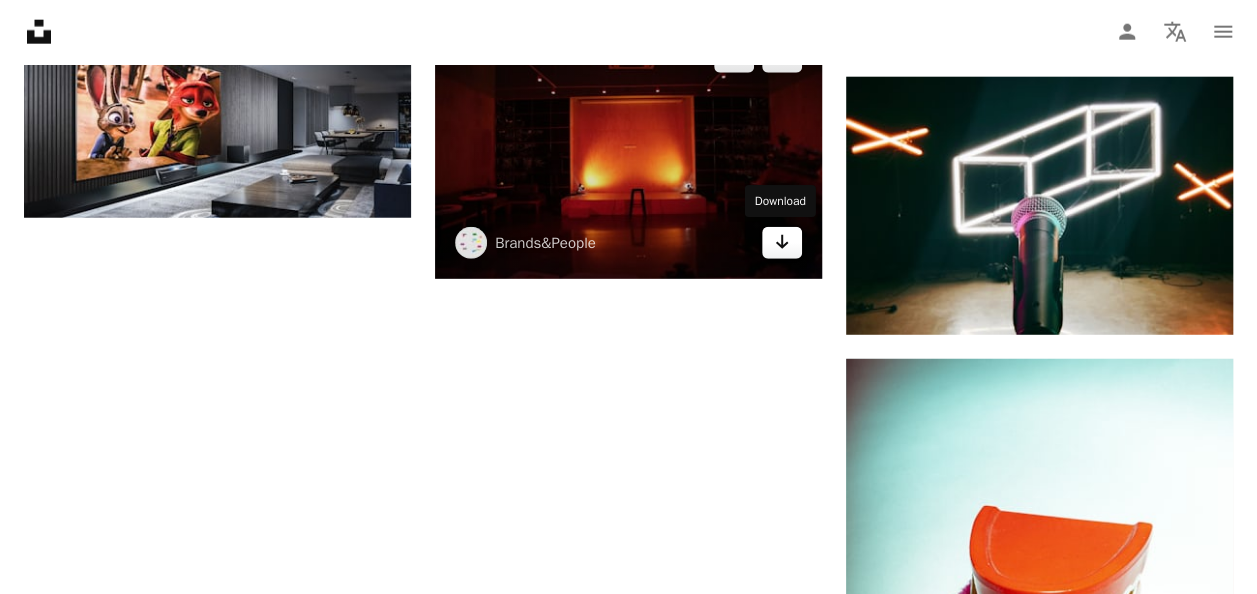 click 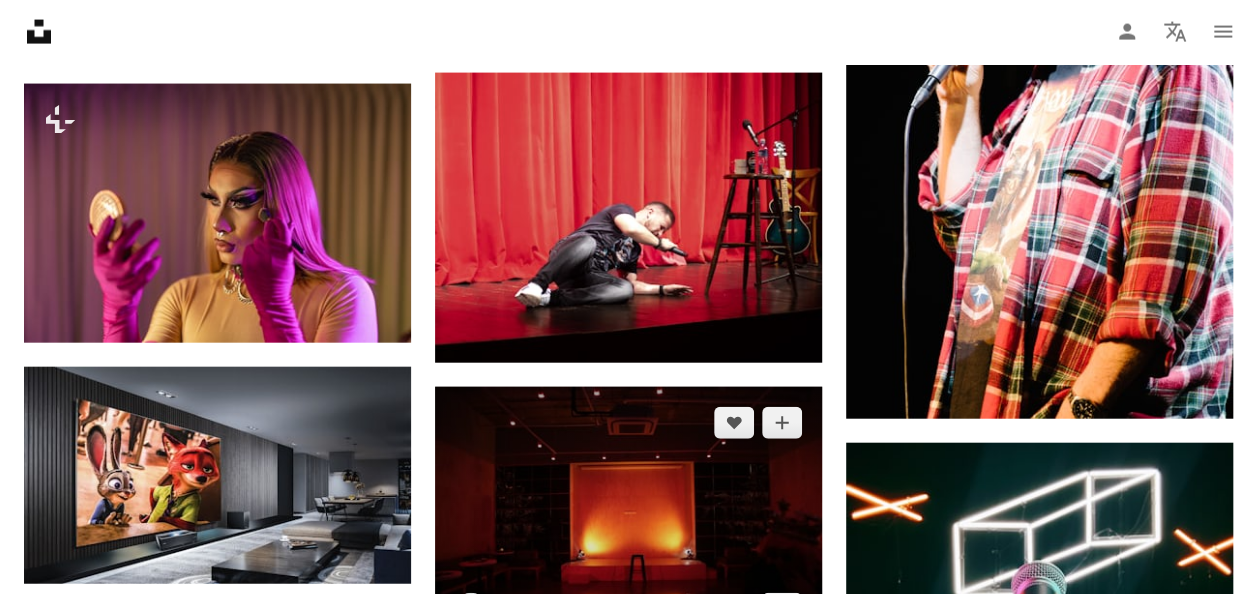 scroll, scrollTop: 0, scrollLeft: 0, axis: both 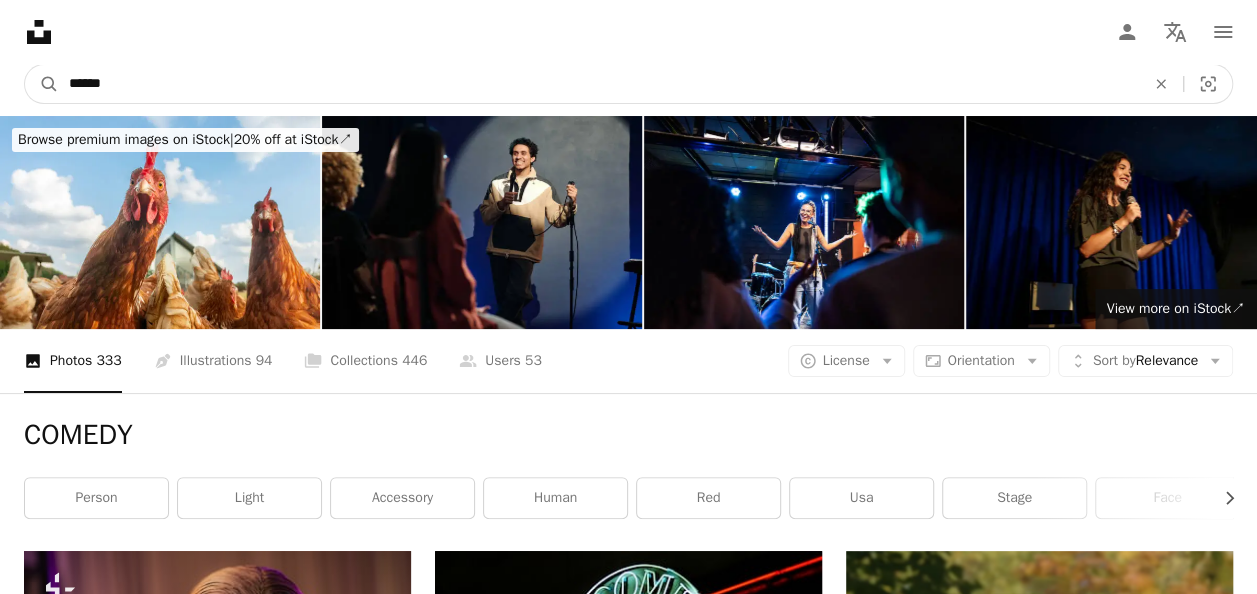 click on "******" at bounding box center (599, 84) 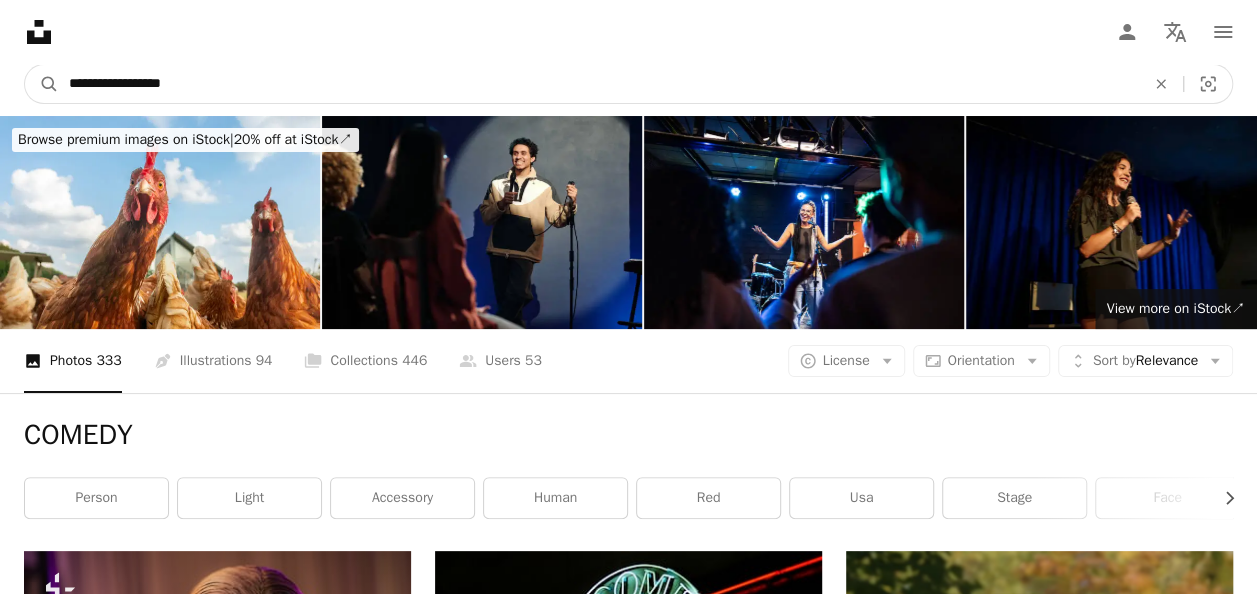 type on "**********" 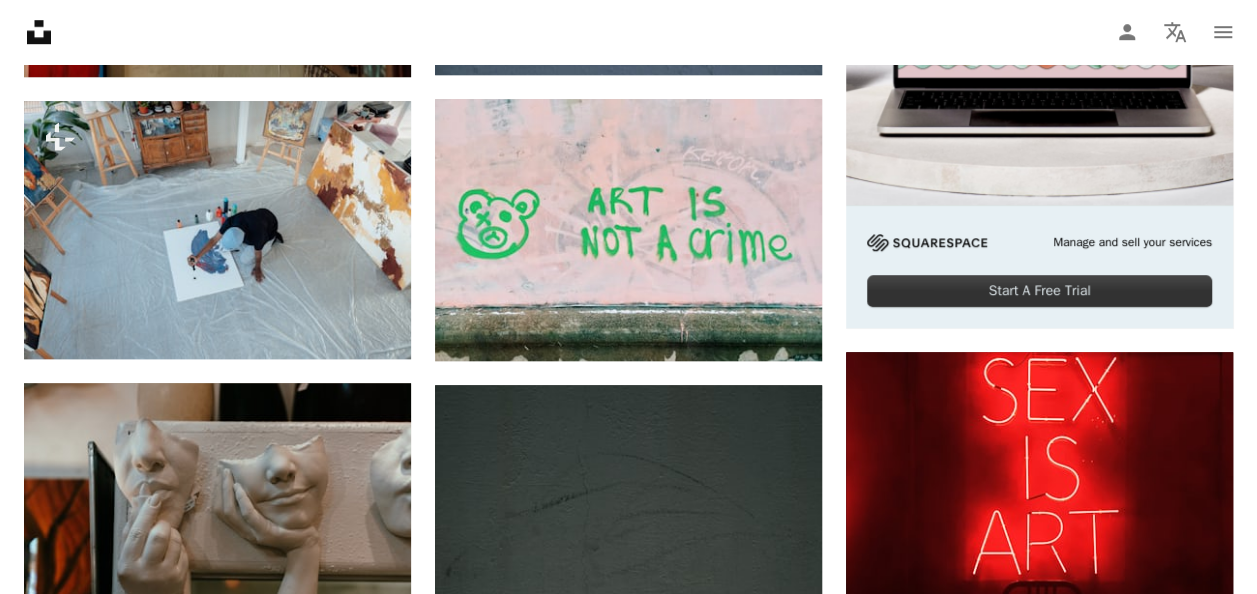 scroll, scrollTop: 0, scrollLeft: 0, axis: both 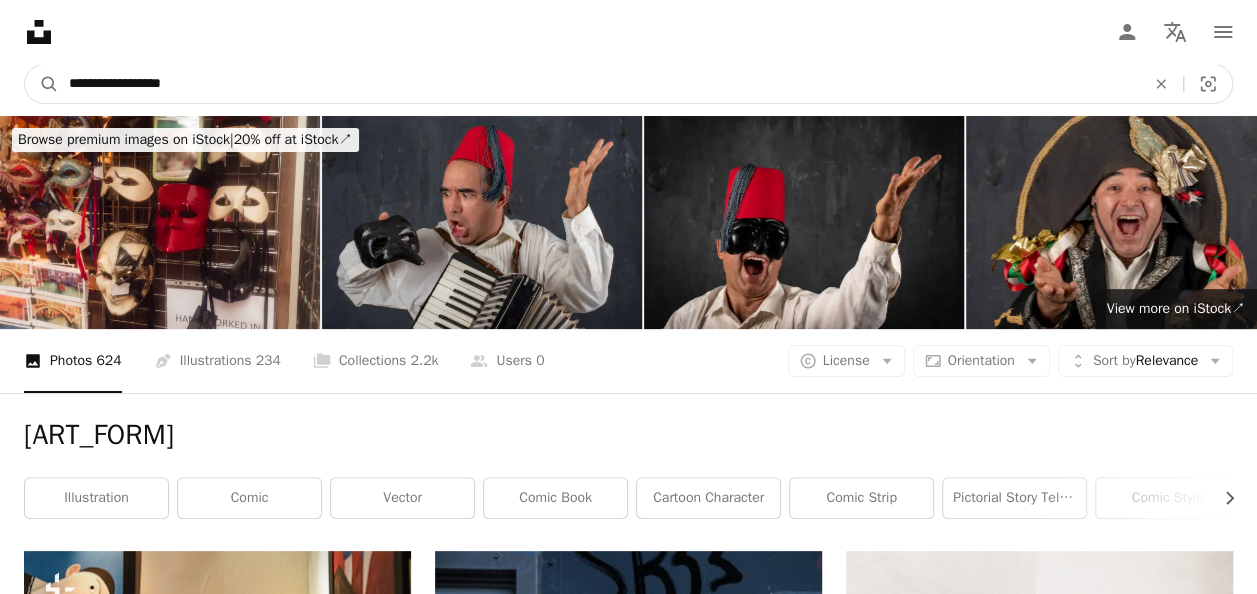 click on "**********" at bounding box center [599, 84] 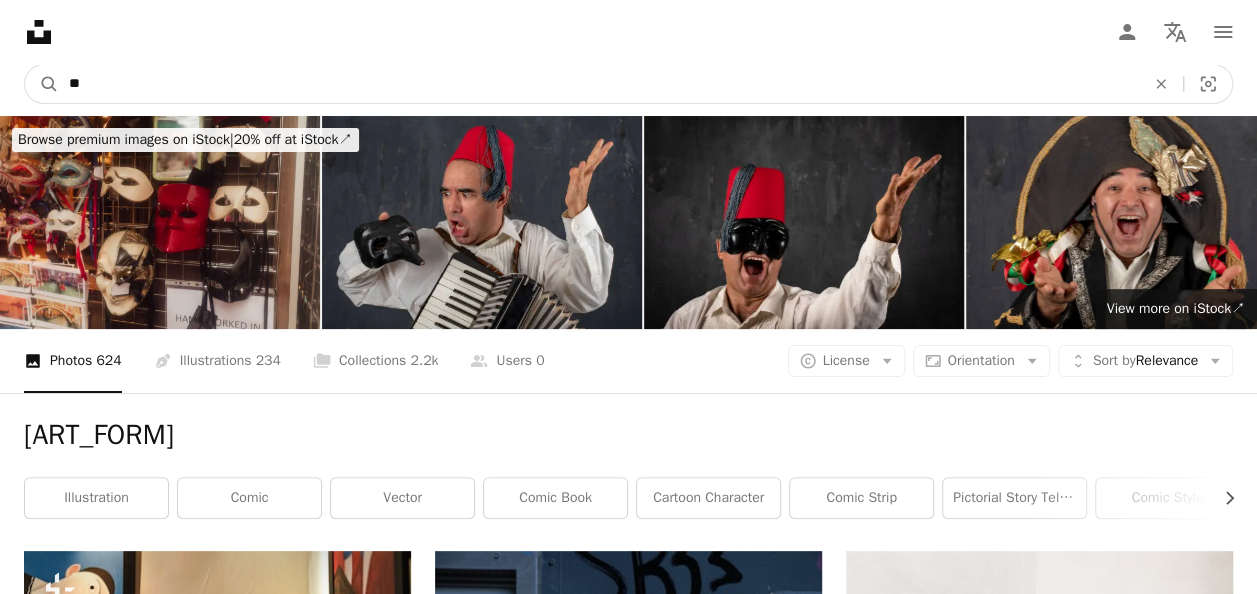 type on "*" 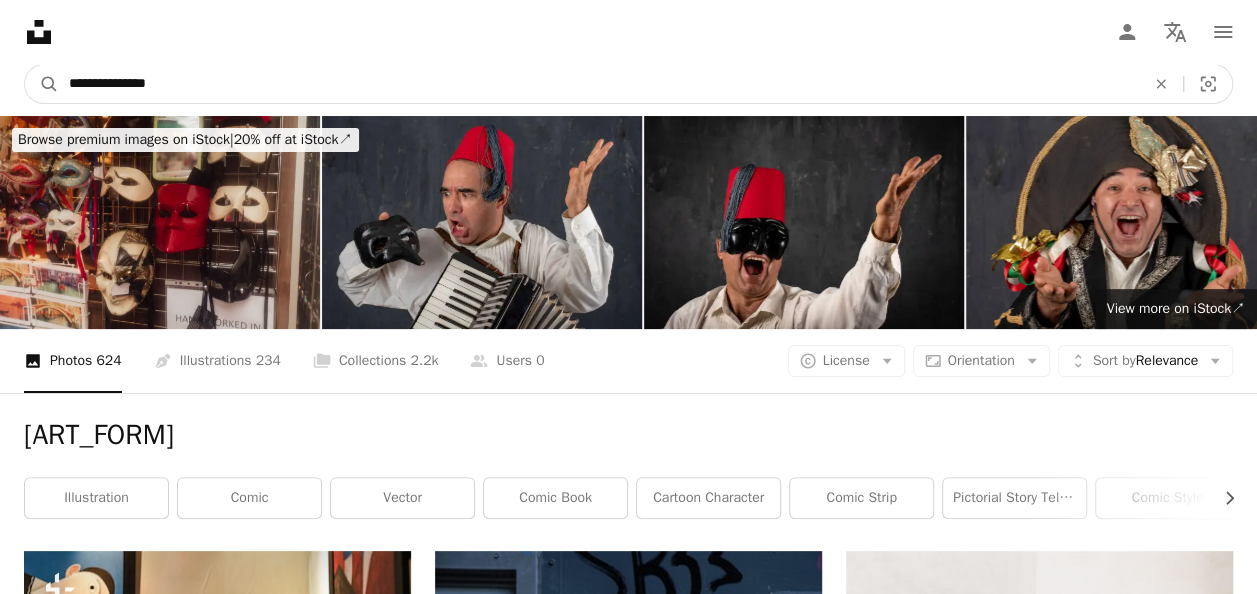 type on "**********" 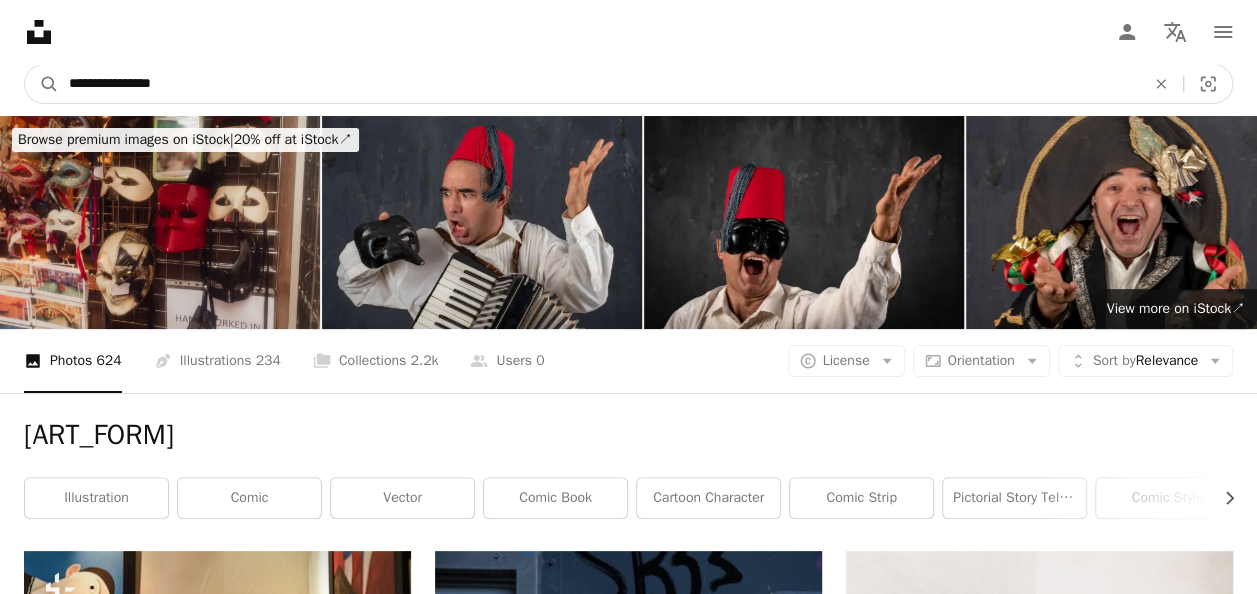 click on "A magnifying glass" at bounding box center [42, 84] 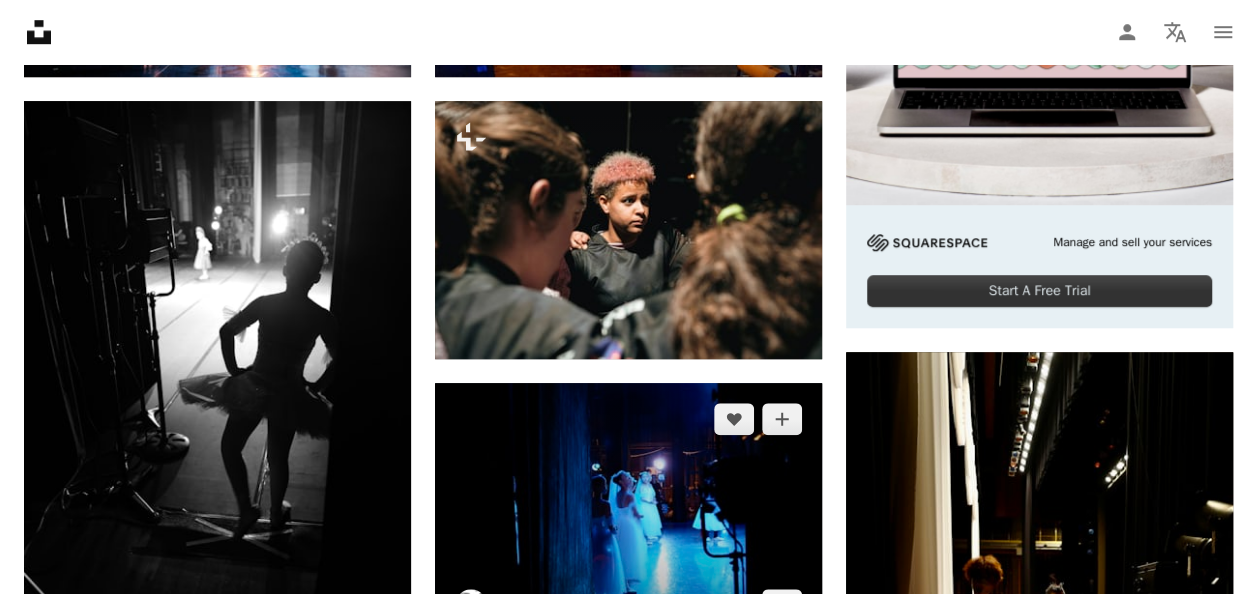 scroll, scrollTop: 1100, scrollLeft: 0, axis: vertical 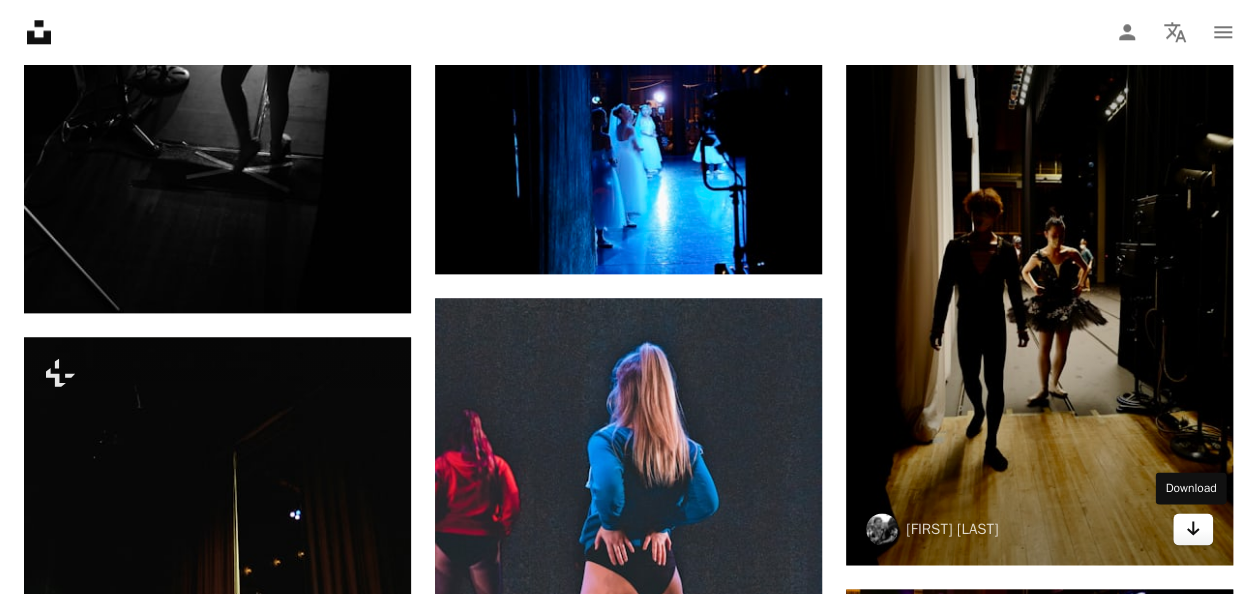click on "Arrow pointing down" 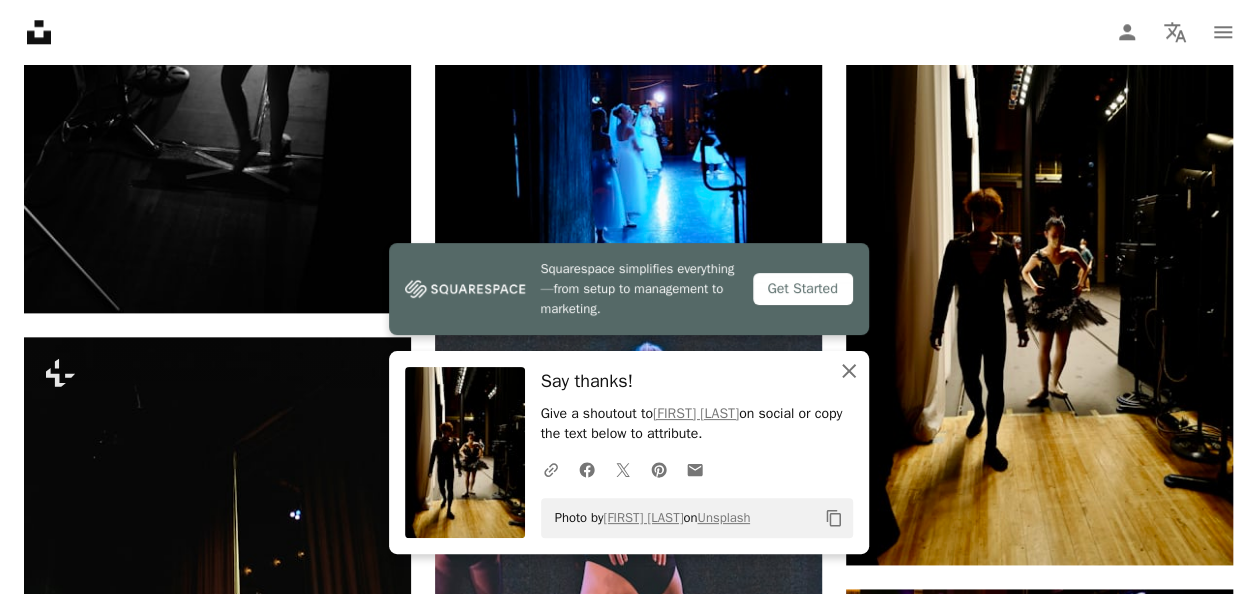 click on "An X shape" 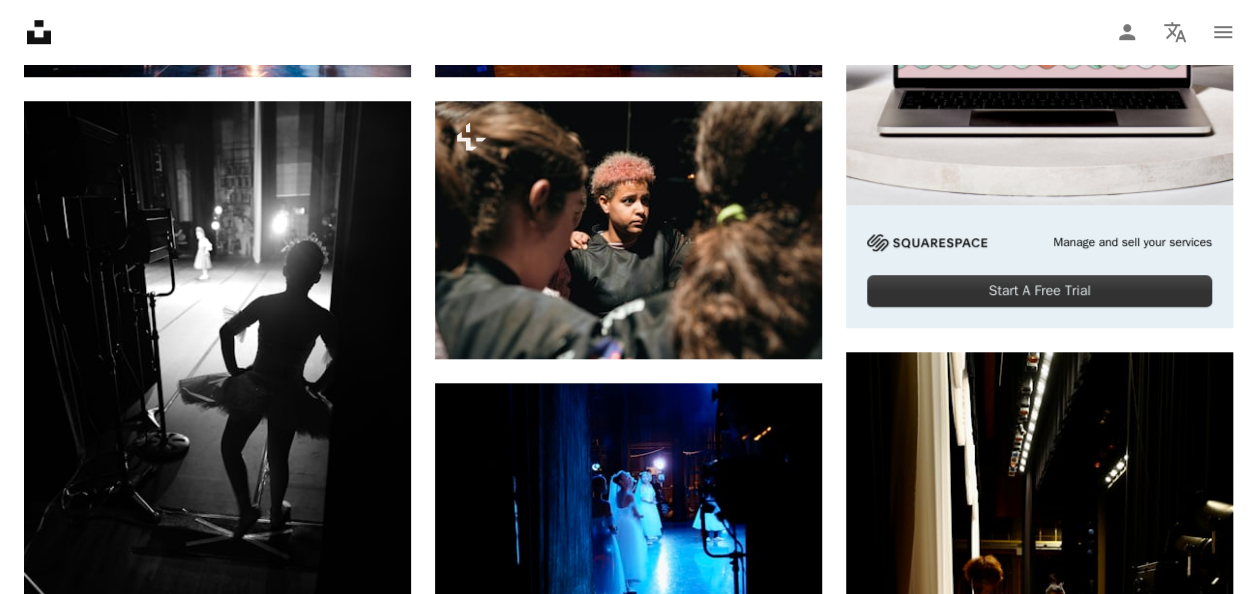 scroll, scrollTop: 0, scrollLeft: 0, axis: both 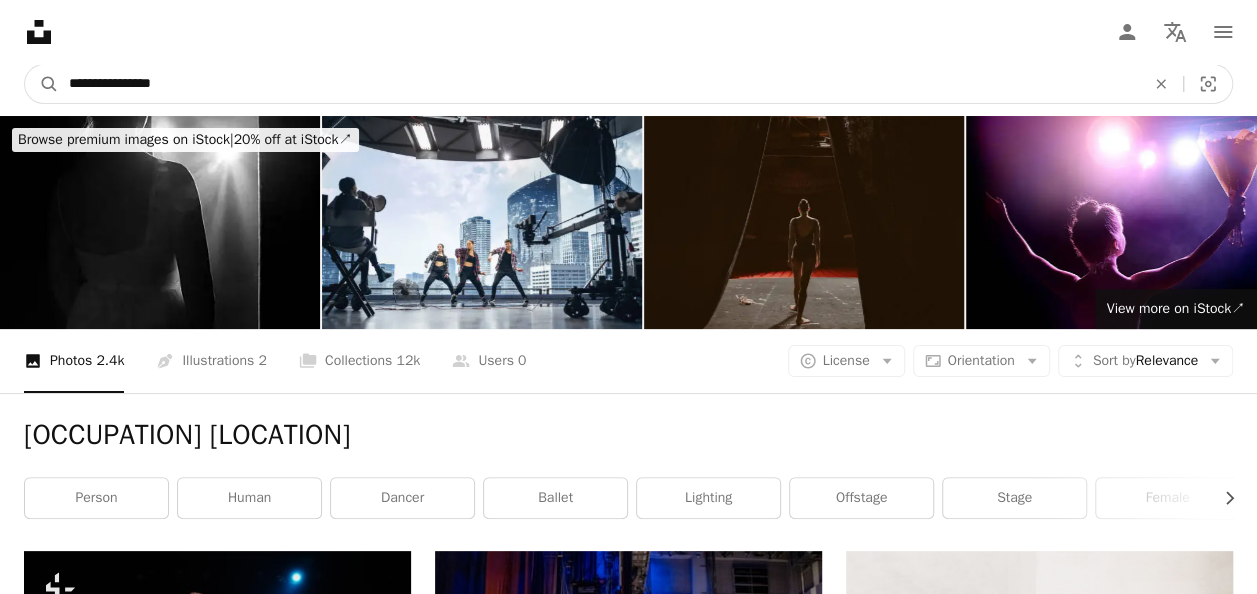 click on "**********" at bounding box center [599, 84] 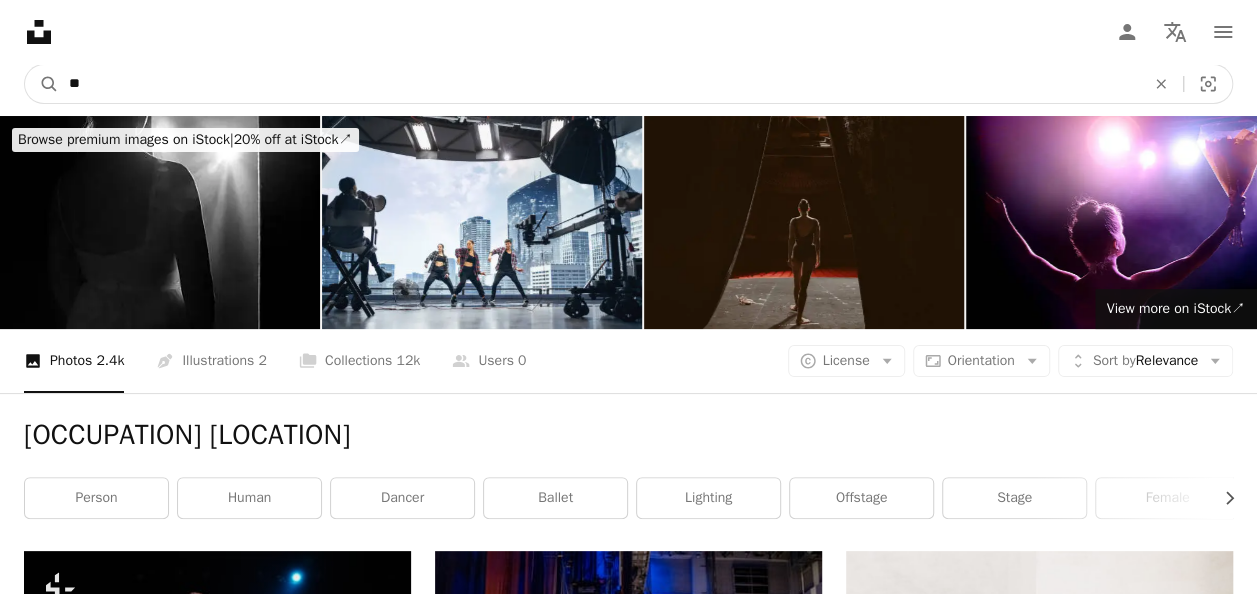 type on "*" 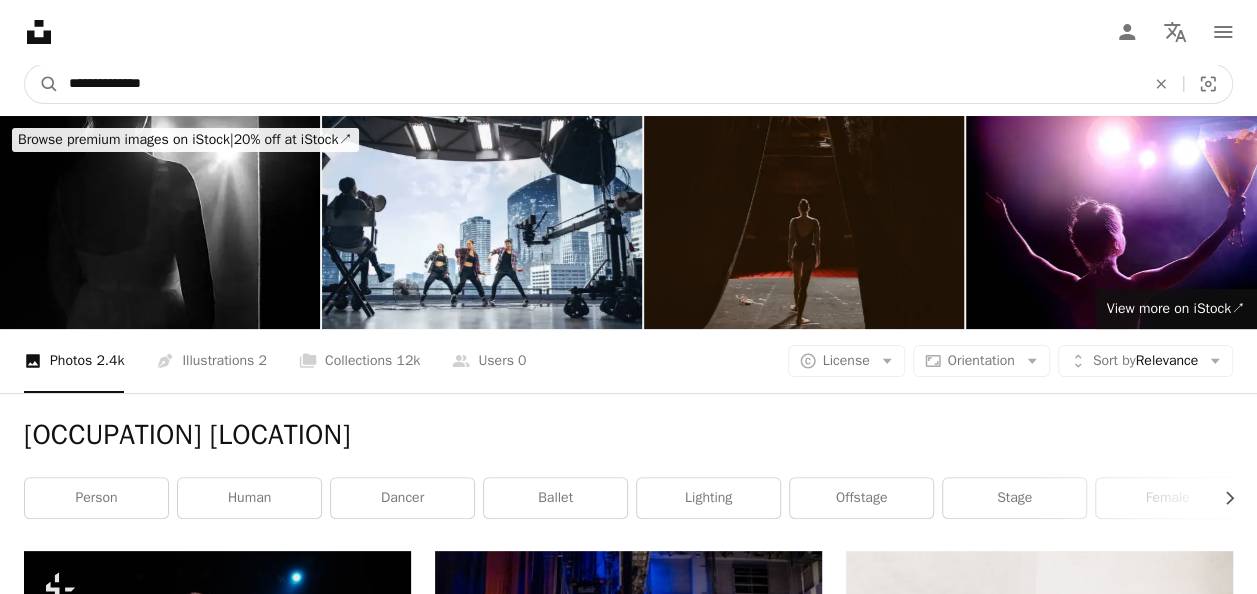 type on "**********" 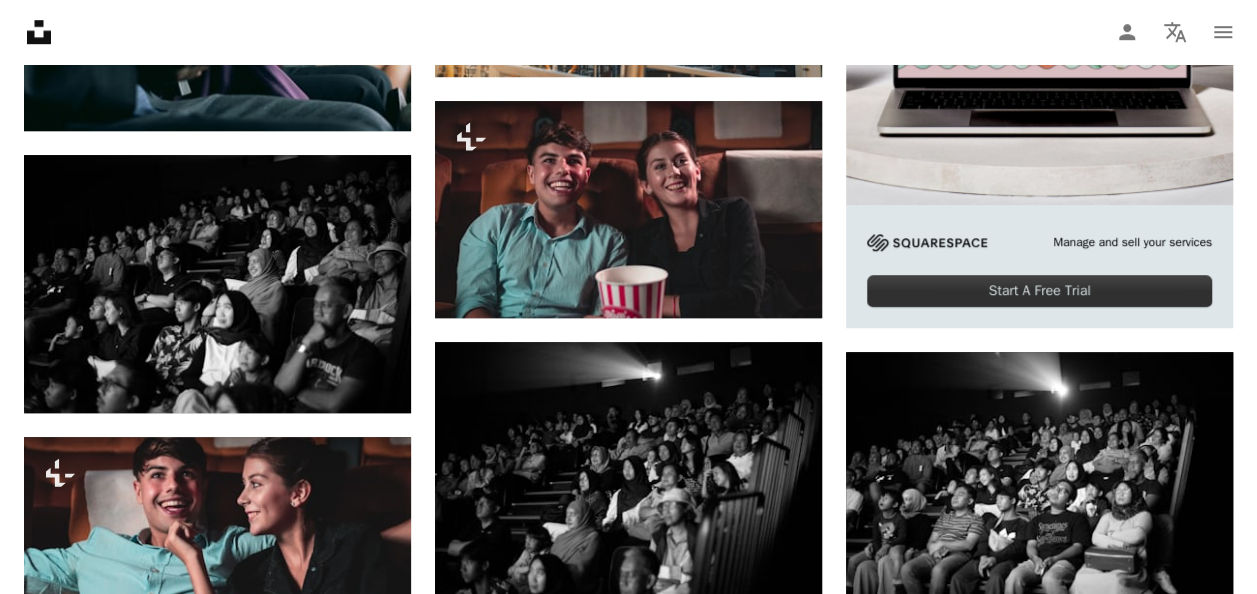 scroll, scrollTop: 1100, scrollLeft: 0, axis: vertical 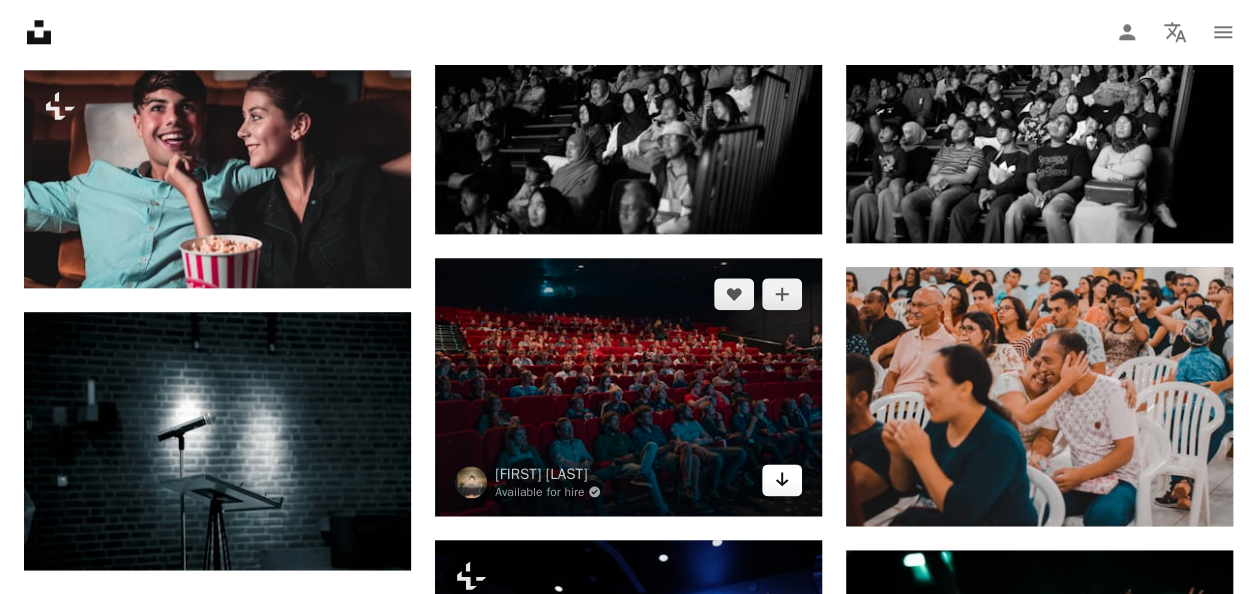 click on "Arrow pointing down" 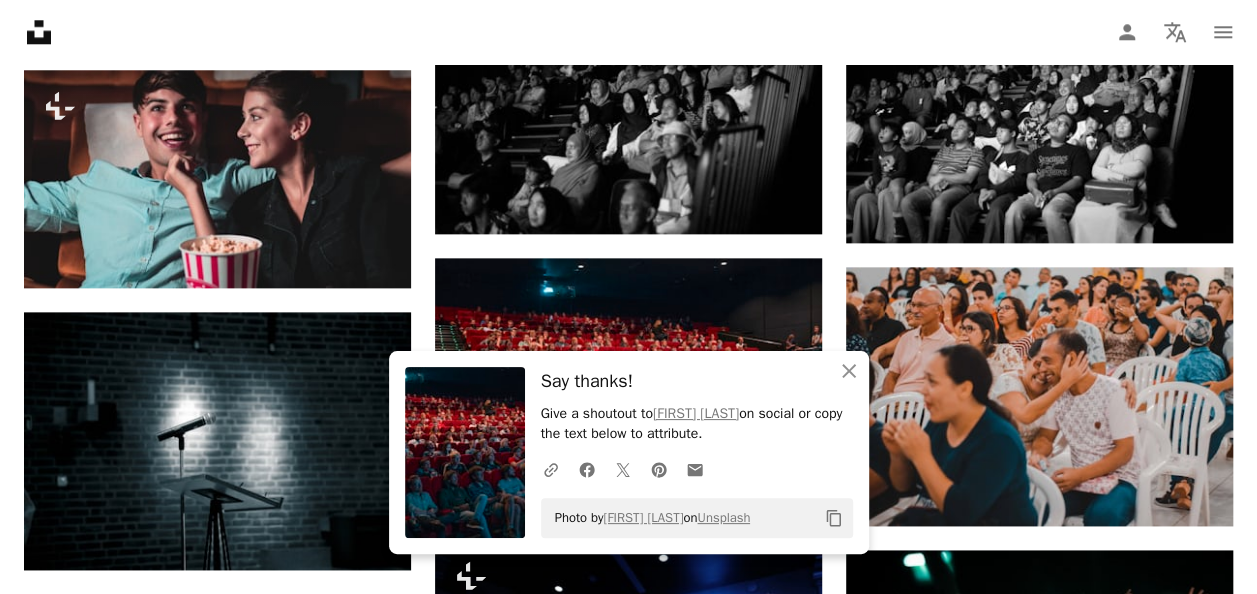 click on "A URL sharing icon (chains) Facebook icon X (formerly Twitter) icon Pinterest icon An envelope" at bounding box center [693, 470] 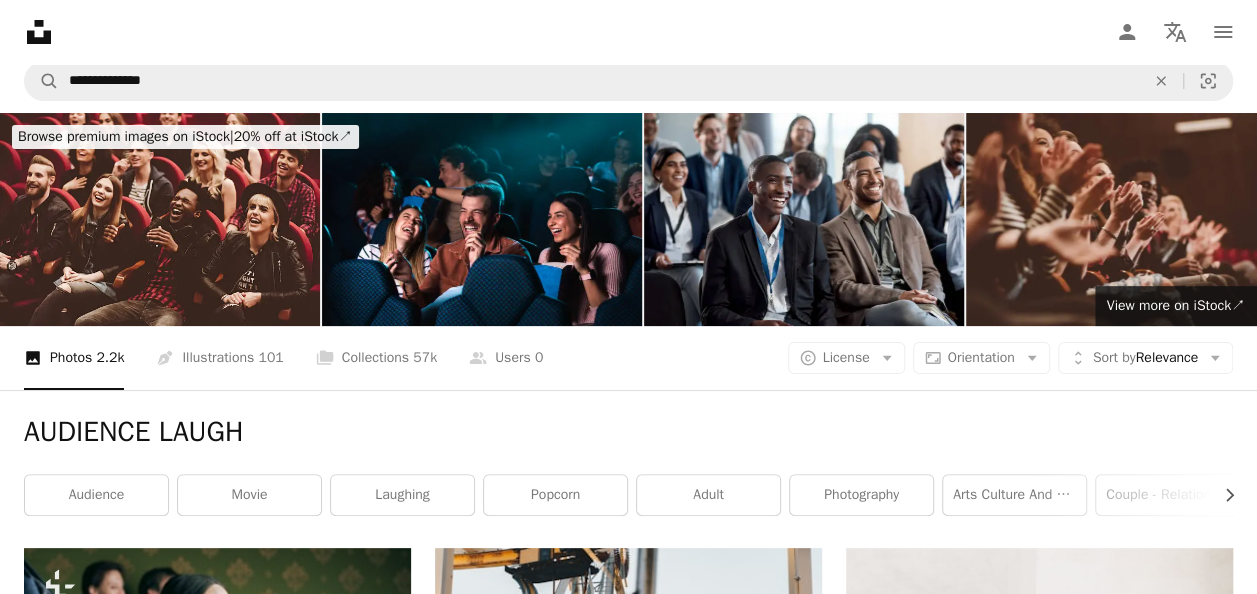 scroll, scrollTop: 0, scrollLeft: 0, axis: both 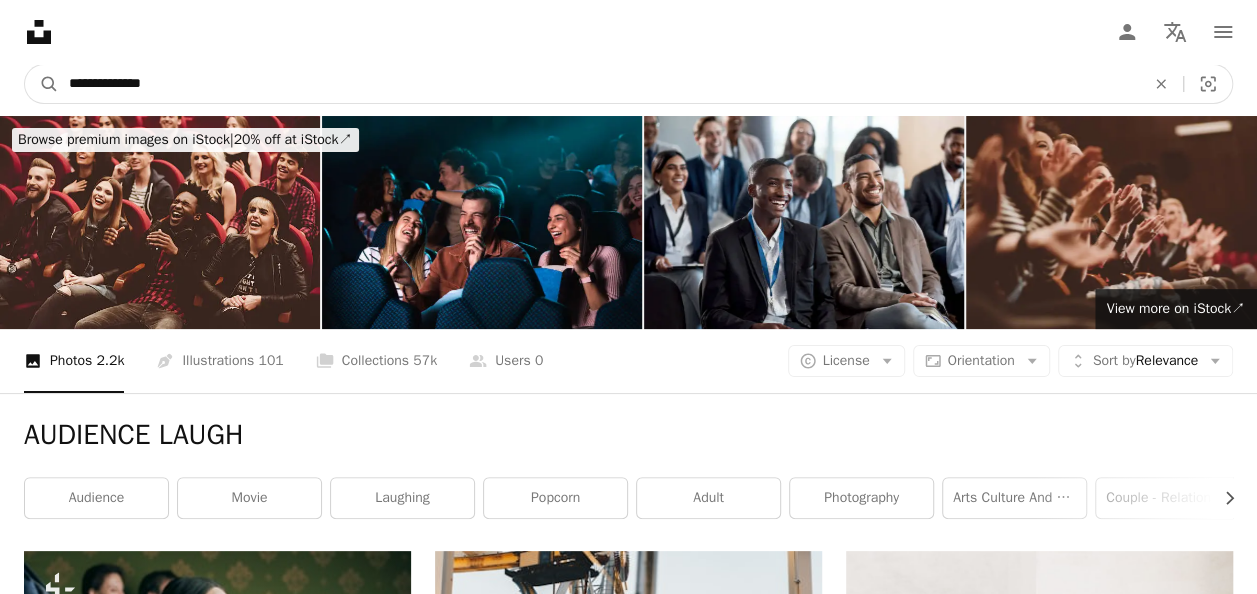click on "**********" at bounding box center [599, 84] 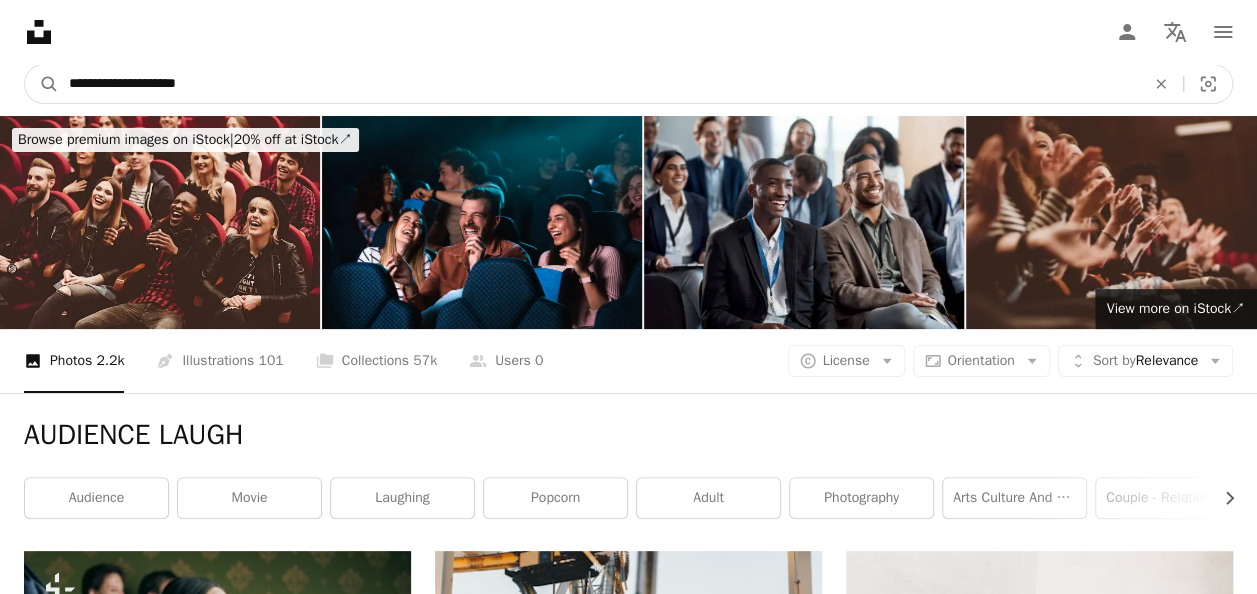 type on "**********" 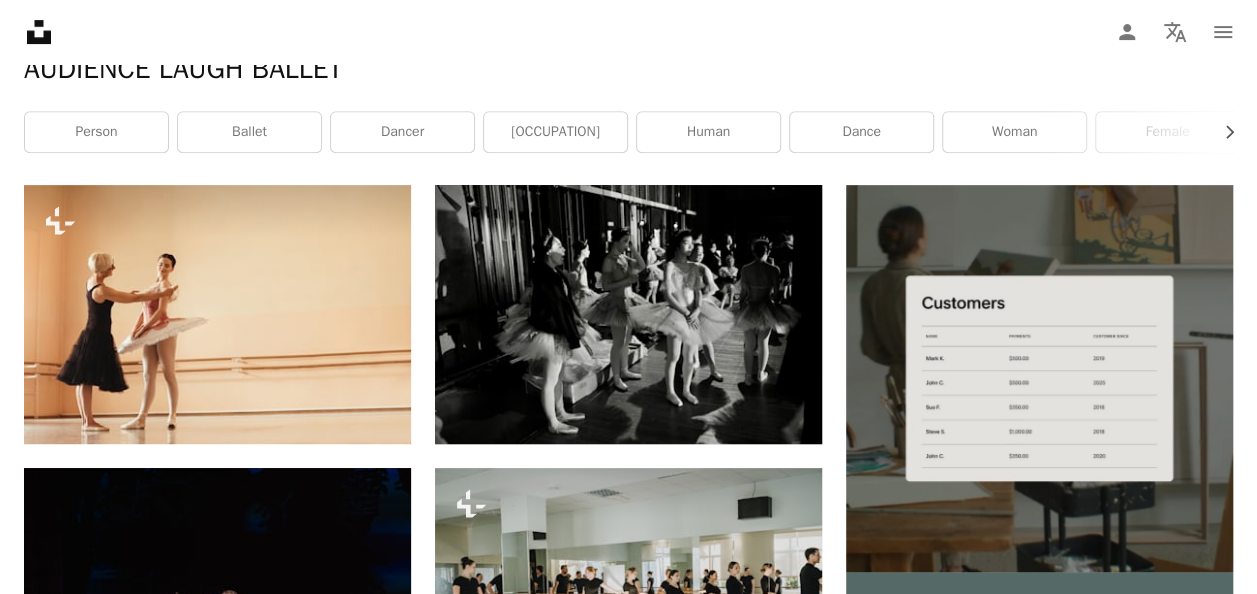 scroll, scrollTop: 733, scrollLeft: 0, axis: vertical 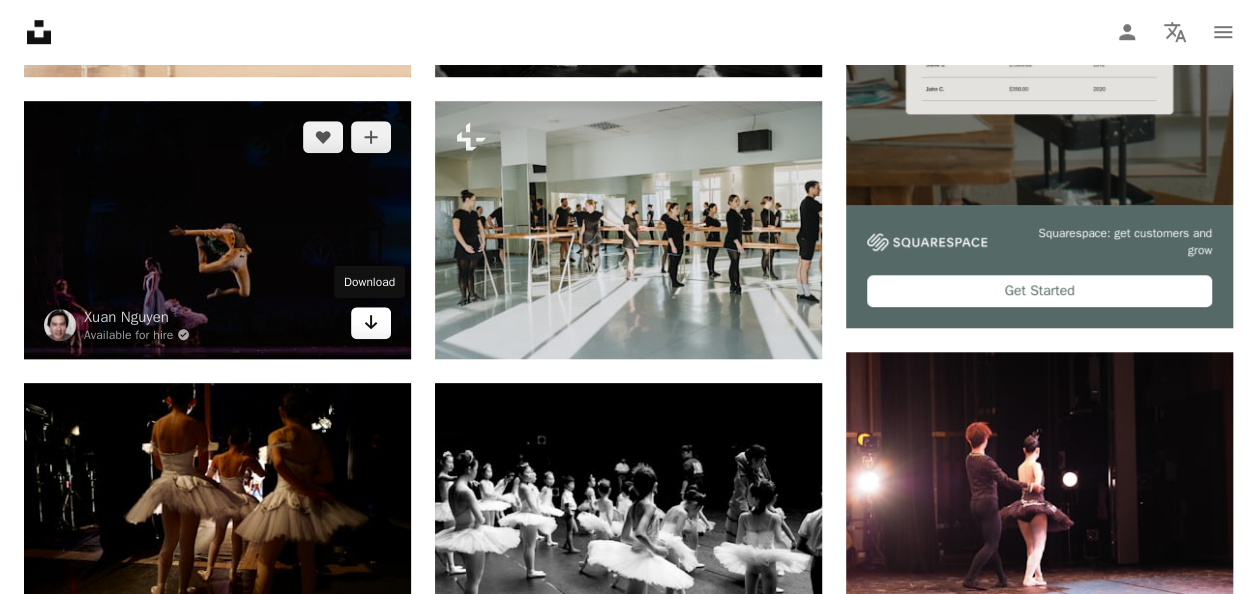 click 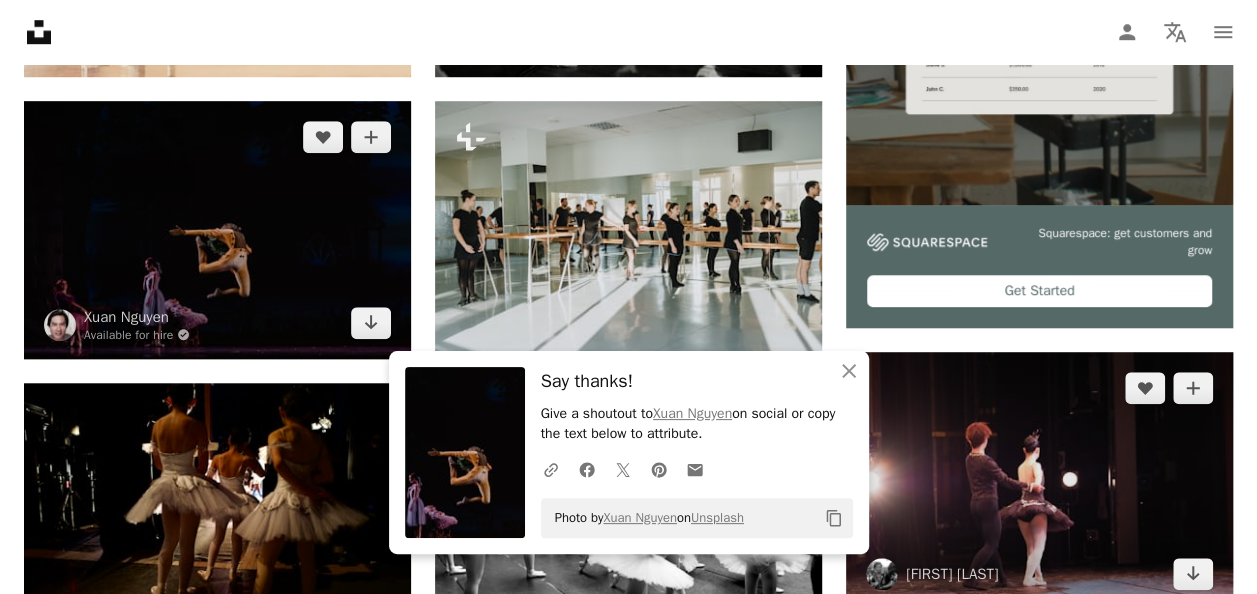 scroll, scrollTop: 1100, scrollLeft: 0, axis: vertical 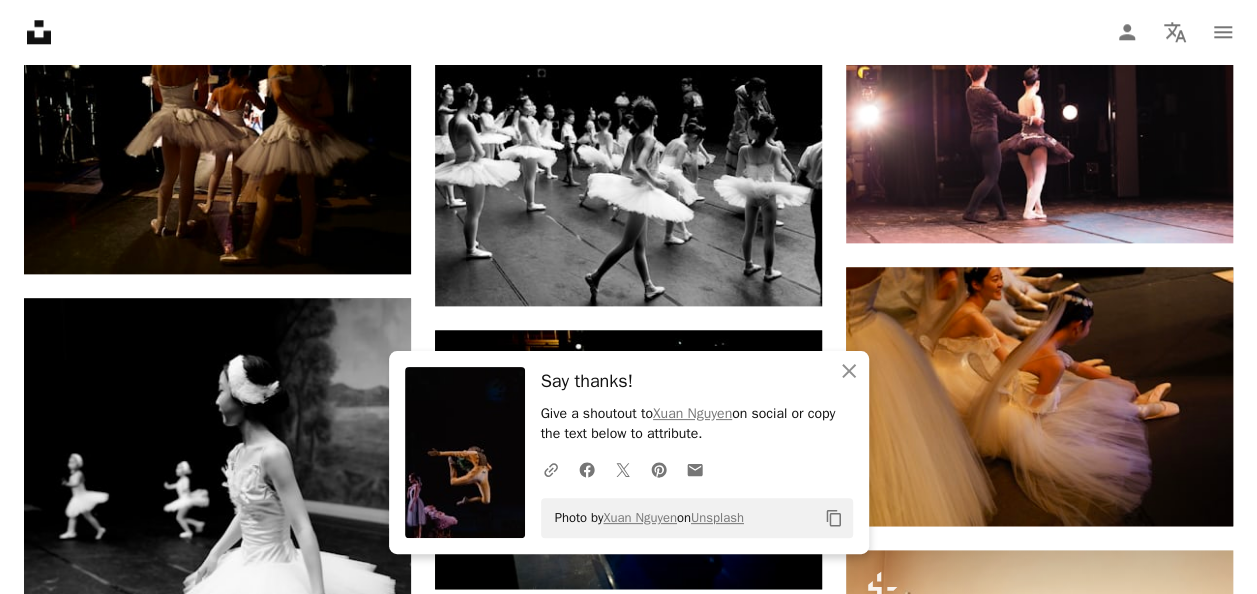 click on "[FIRST] [LAST]" at bounding box center (628, 683) 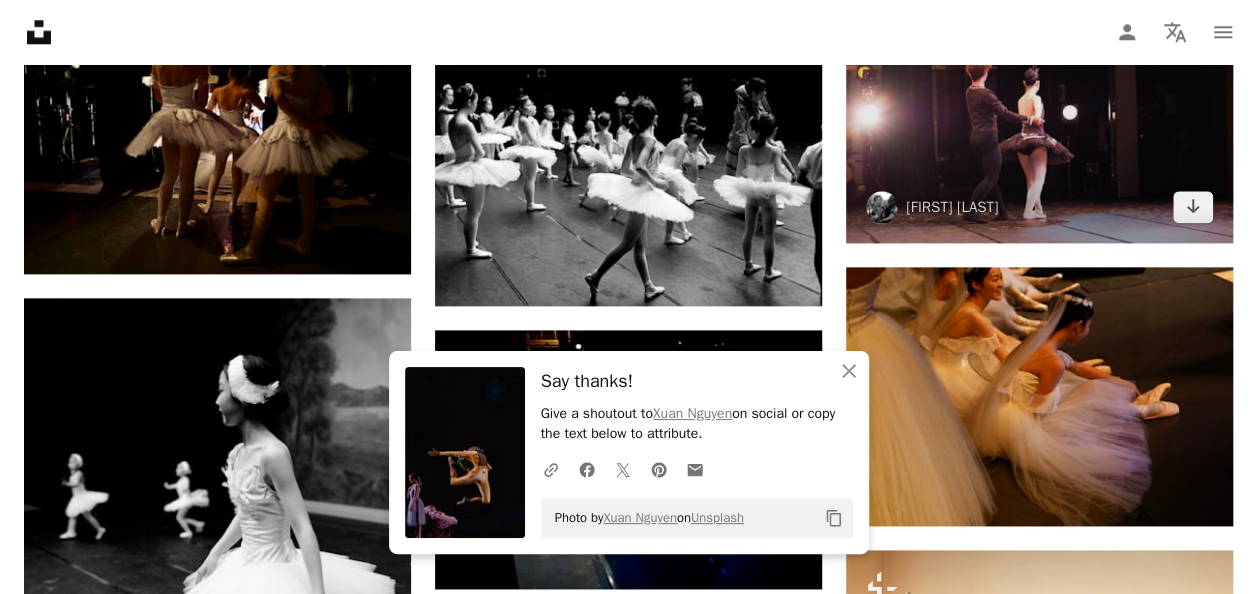 scroll, scrollTop: 1466, scrollLeft: 0, axis: vertical 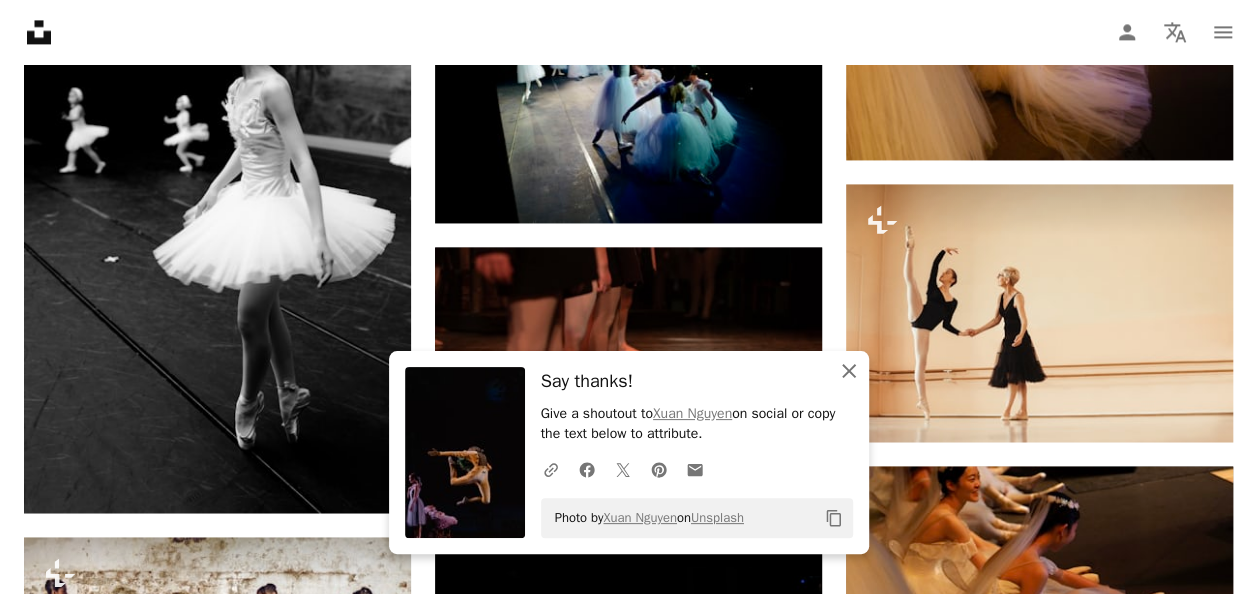 click on "An X shape" 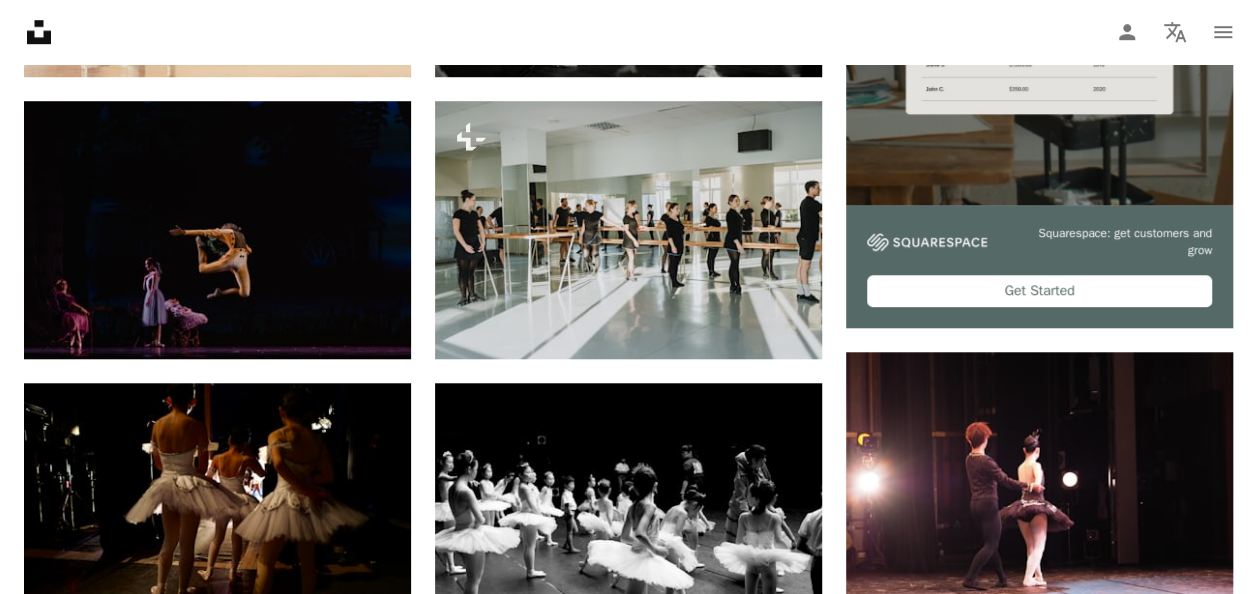 scroll, scrollTop: 0, scrollLeft: 0, axis: both 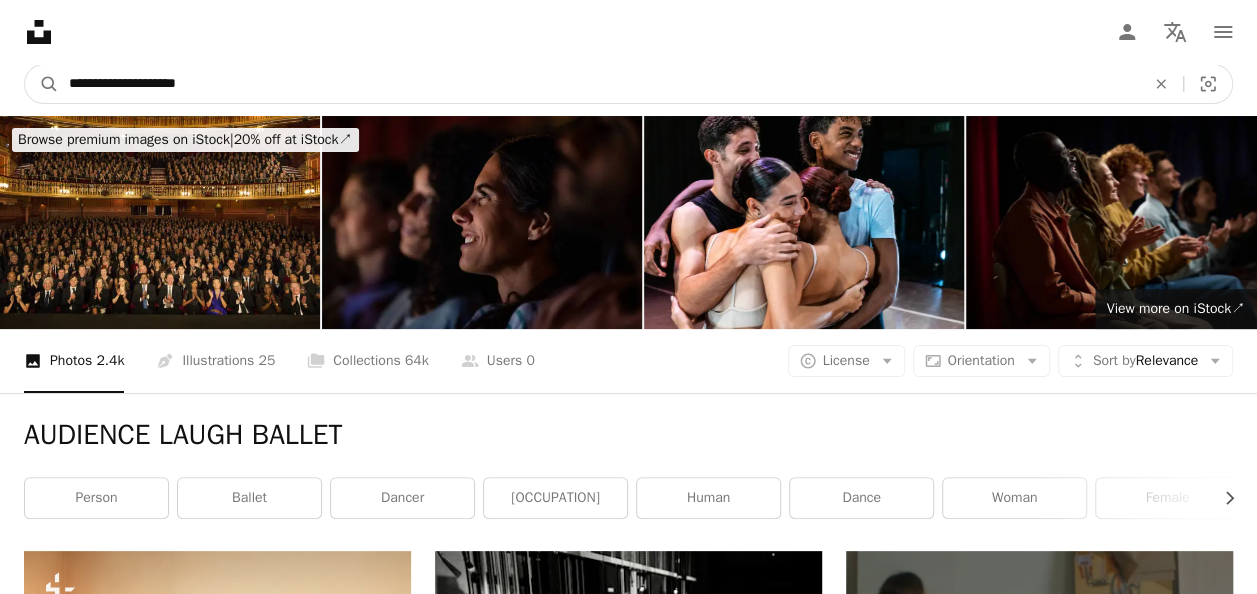 click on "**********" at bounding box center [599, 84] 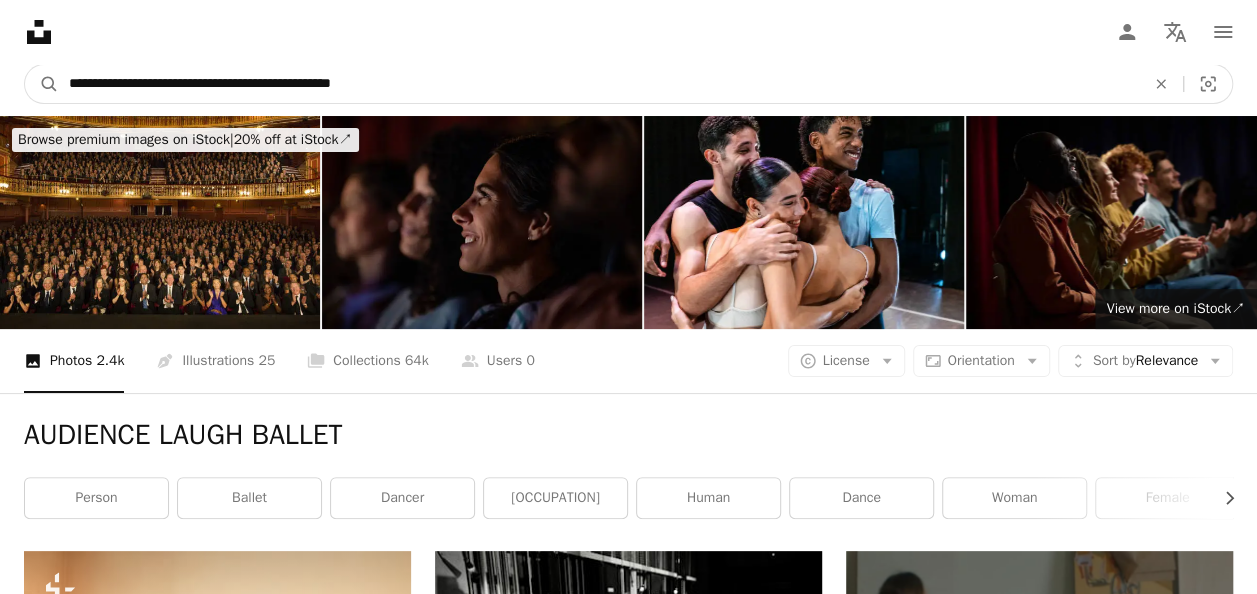 type on "**********" 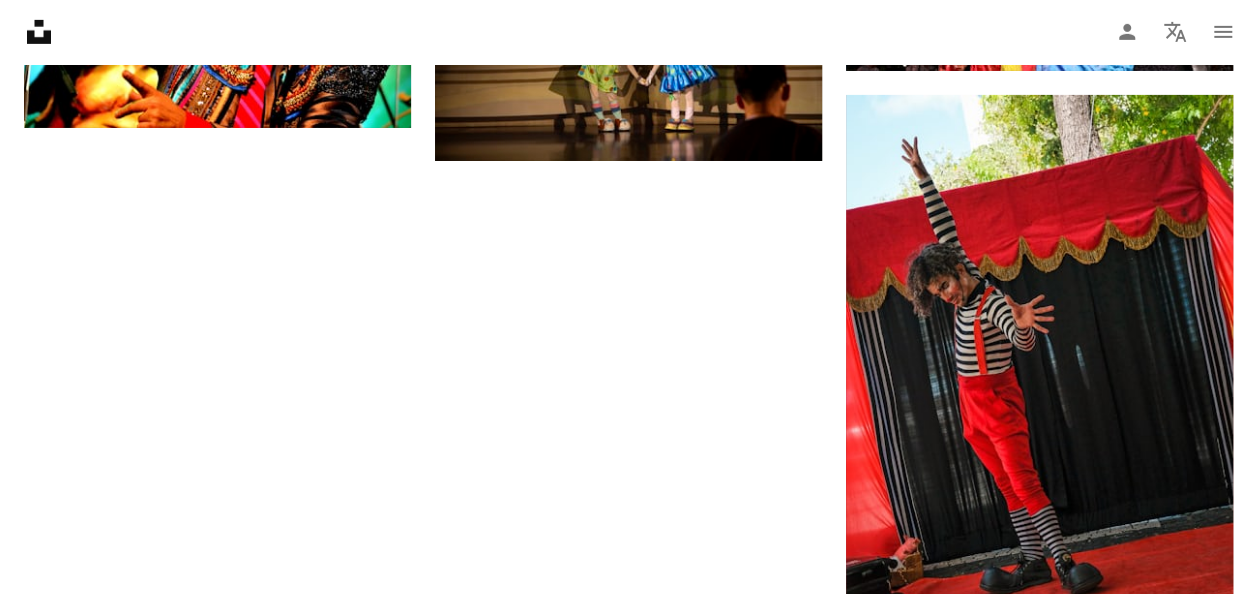 scroll, scrollTop: 2933, scrollLeft: 0, axis: vertical 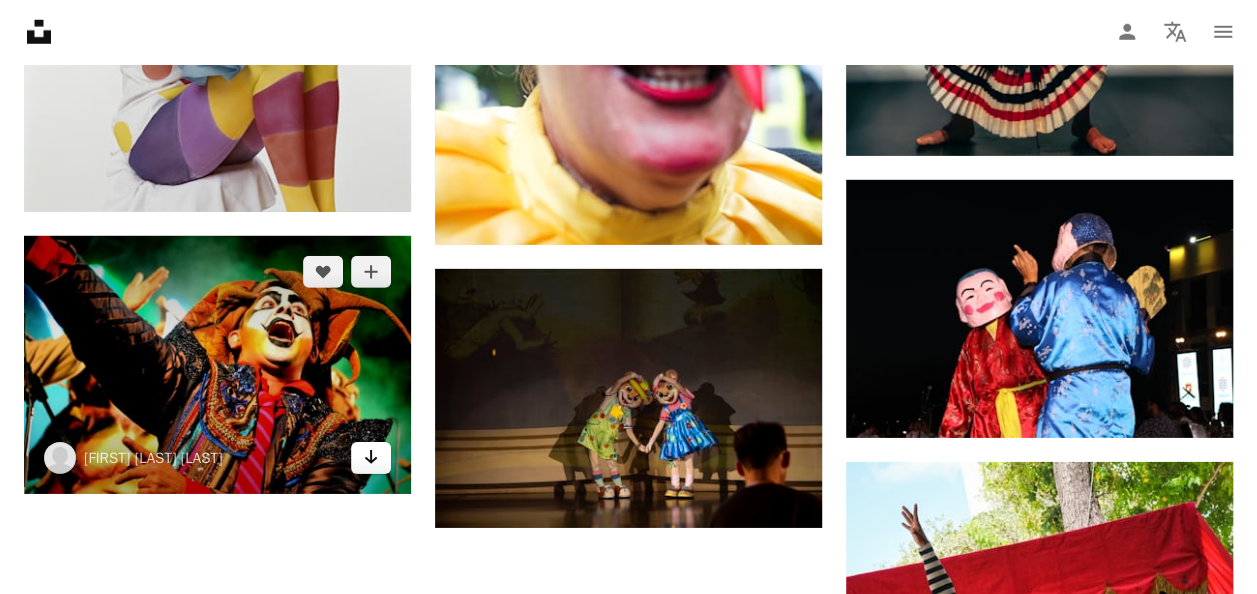 click 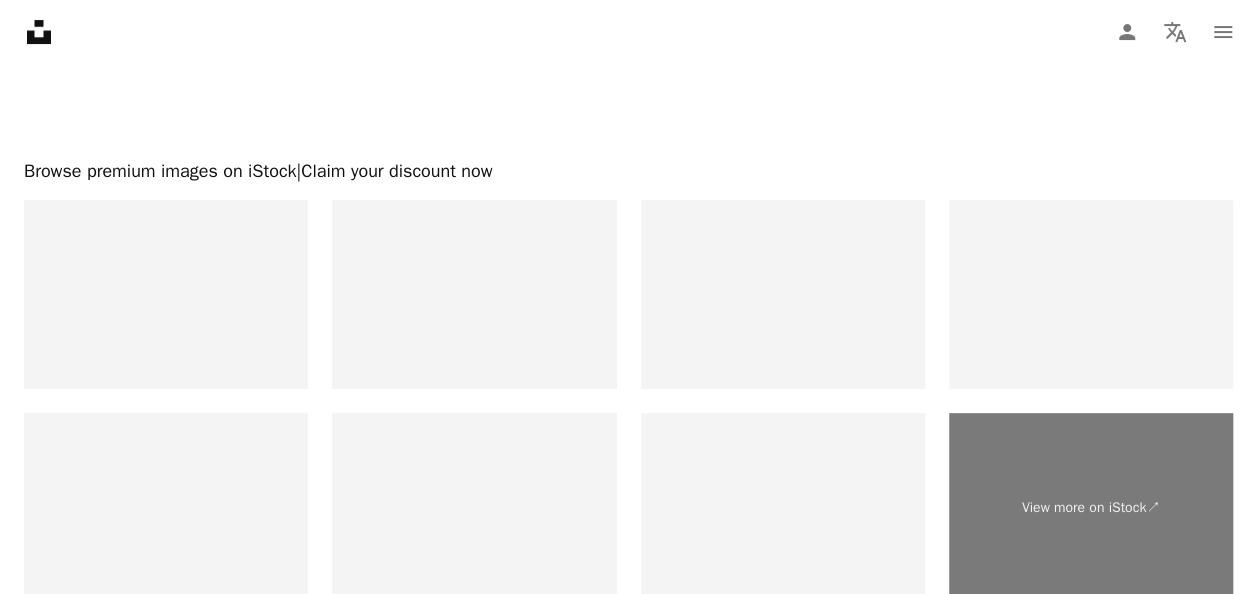scroll, scrollTop: 2566, scrollLeft: 0, axis: vertical 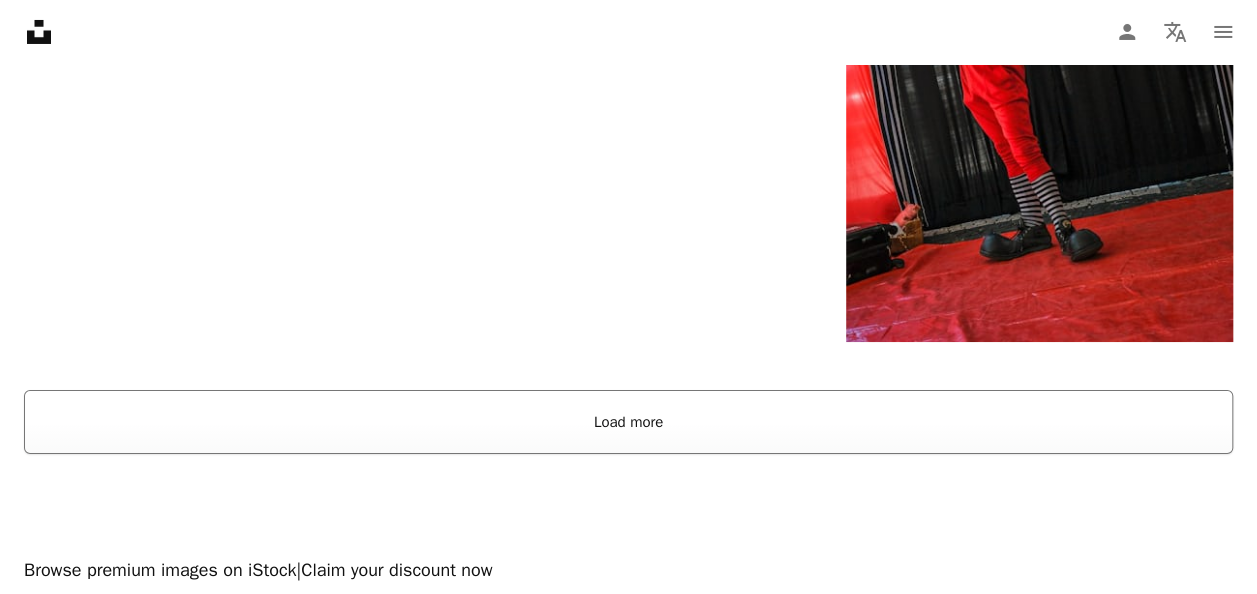 click on "Load more" at bounding box center (628, 422) 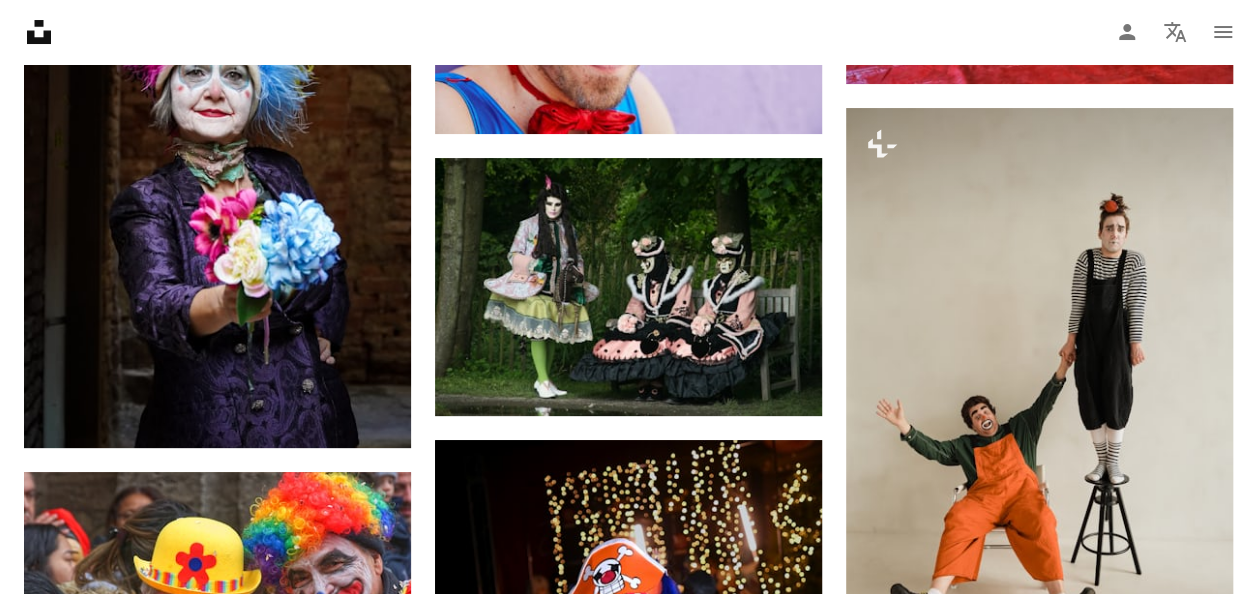 scroll, scrollTop: 3909, scrollLeft: 0, axis: vertical 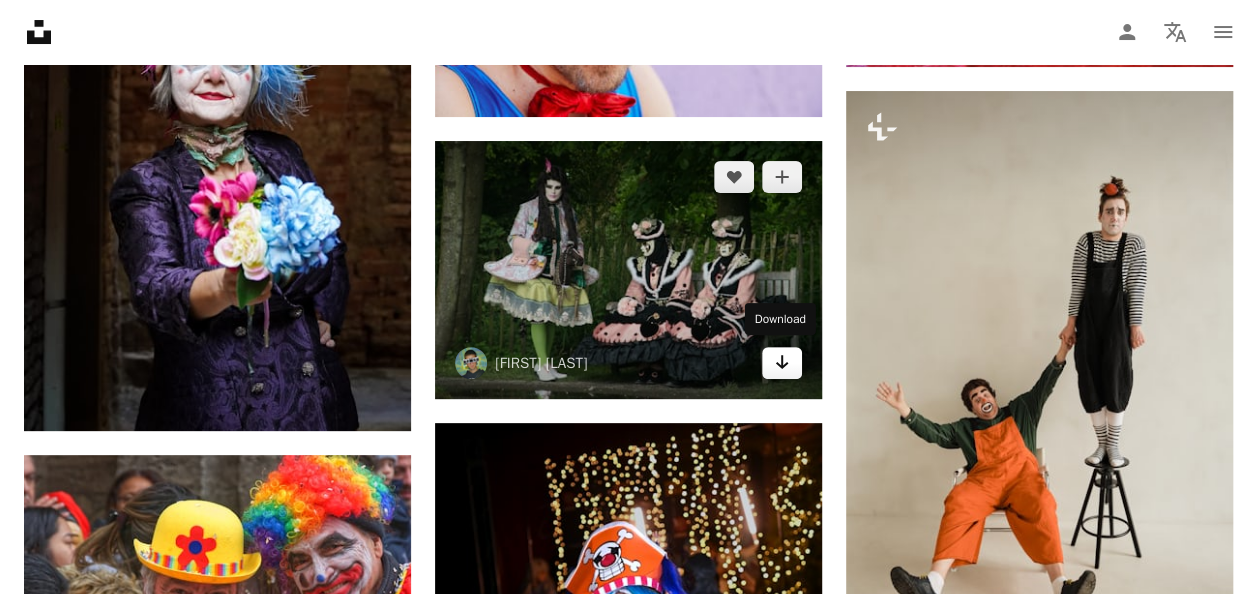 click on "Arrow pointing down" 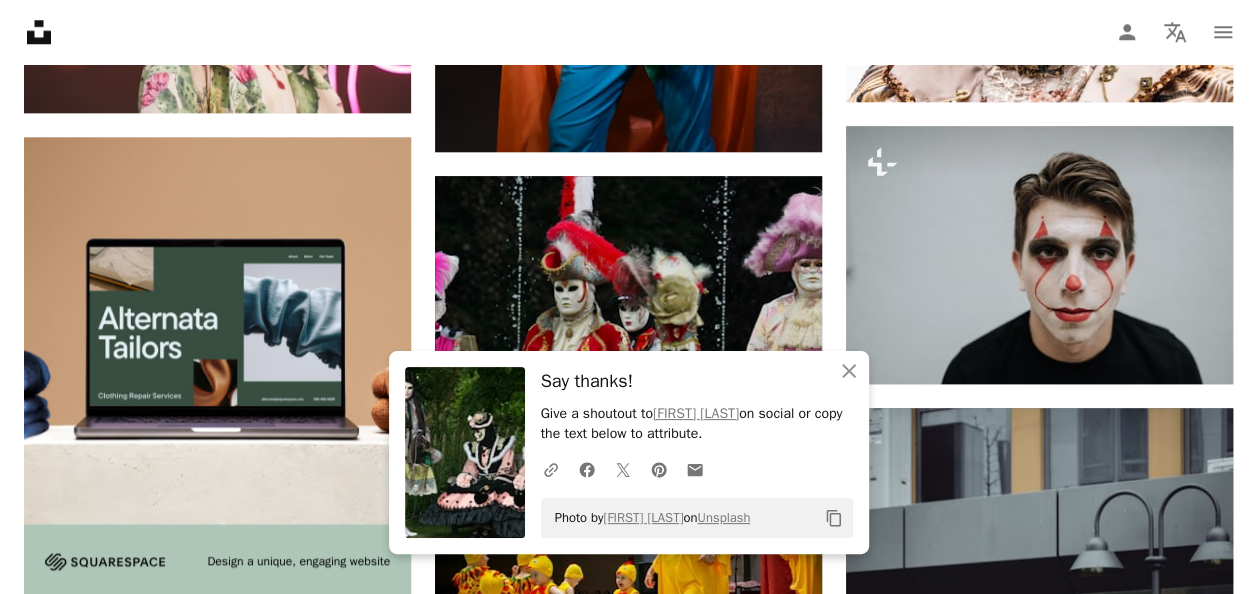 scroll, scrollTop: 4860, scrollLeft: 0, axis: vertical 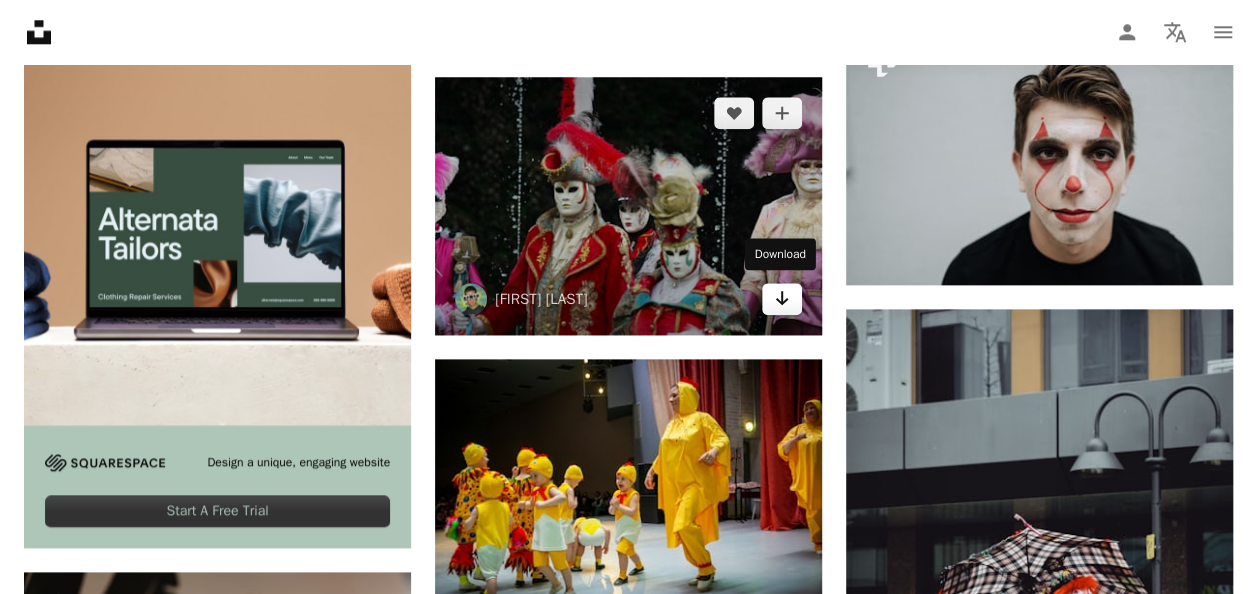 click on "Arrow pointing down" at bounding box center [782, 299] 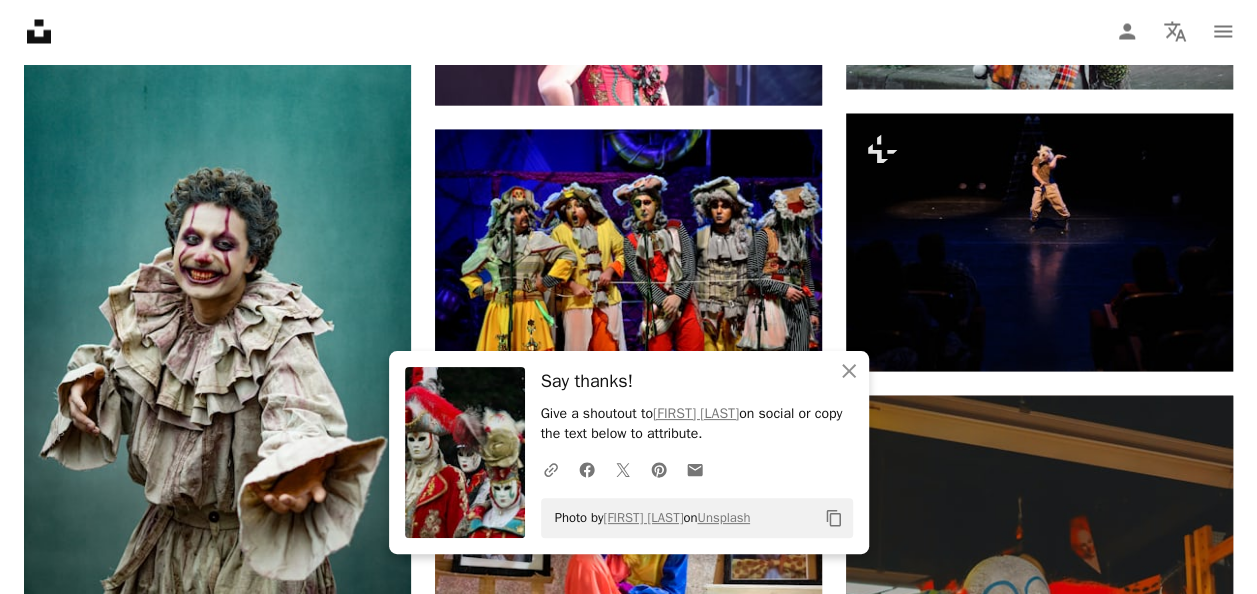 scroll, scrollTop: 5734, scrollLeft: 0, axis: vertical 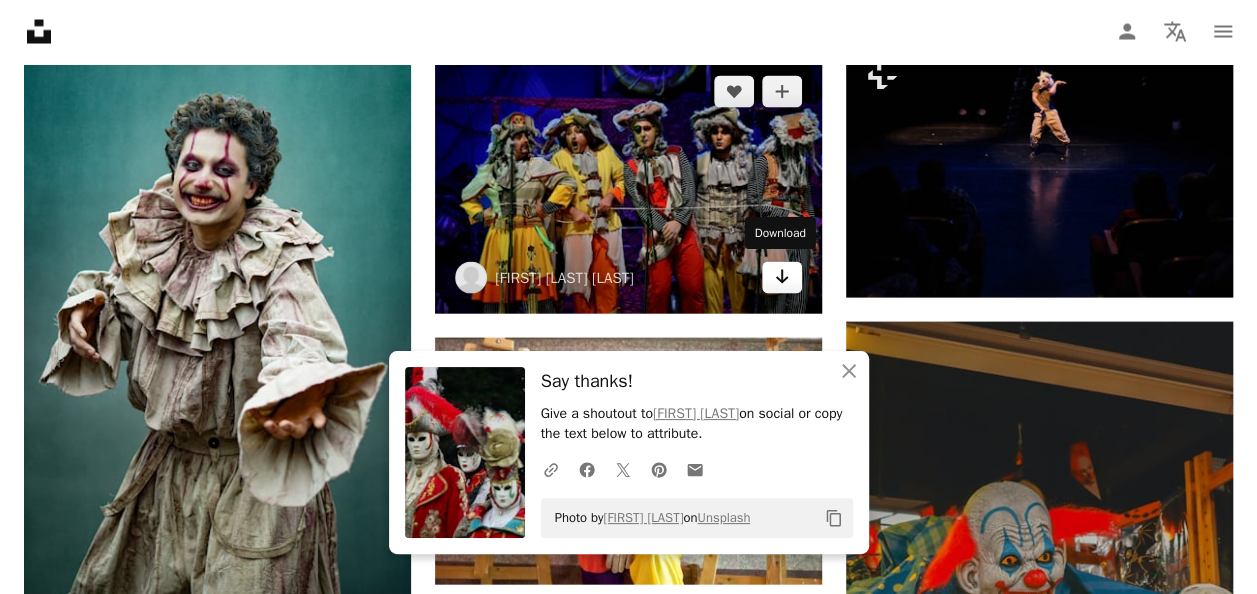 click on "Arrow pointing down" 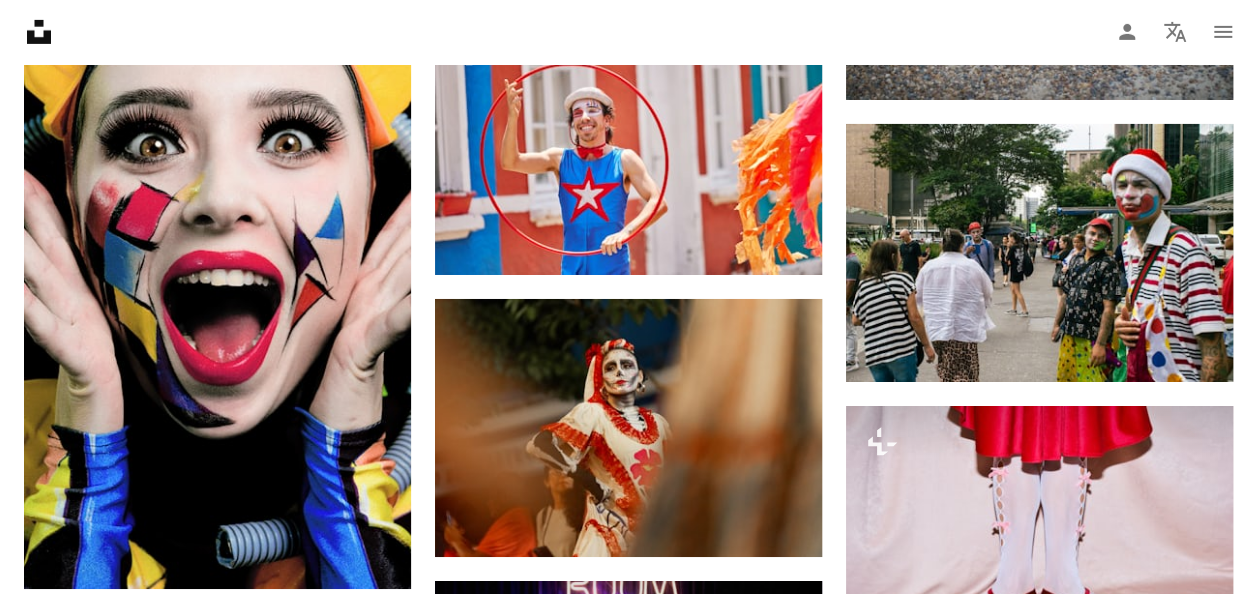 scroll, scrollTop: 10920, scrollLeft: 0, axis: vertical 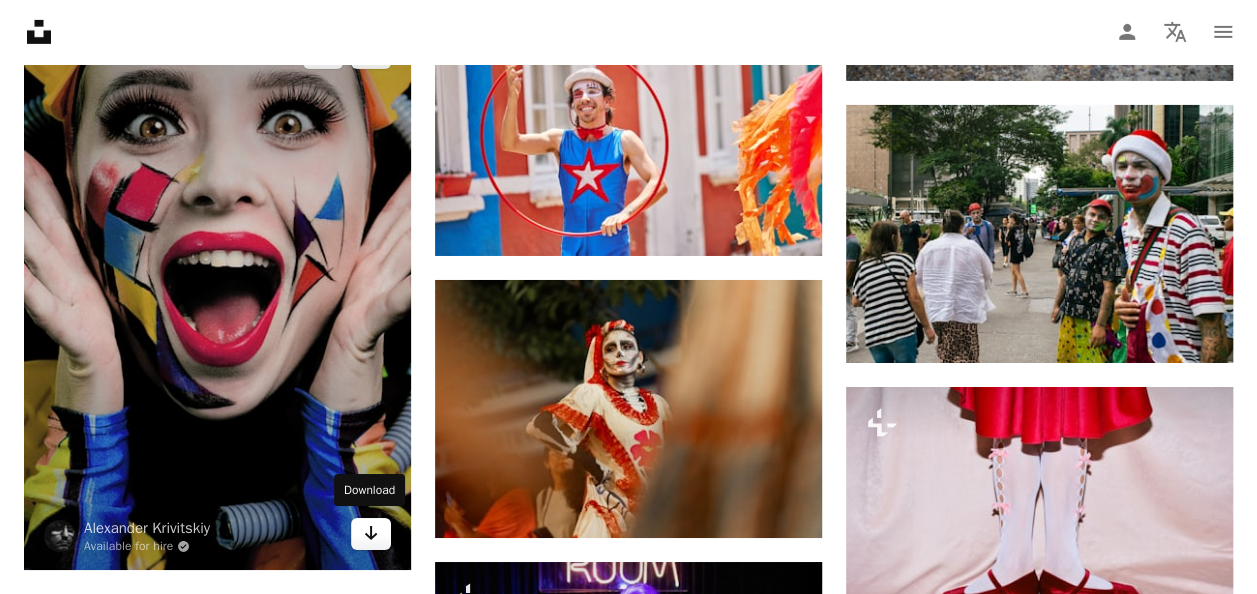 click on "Arrow pointing down" 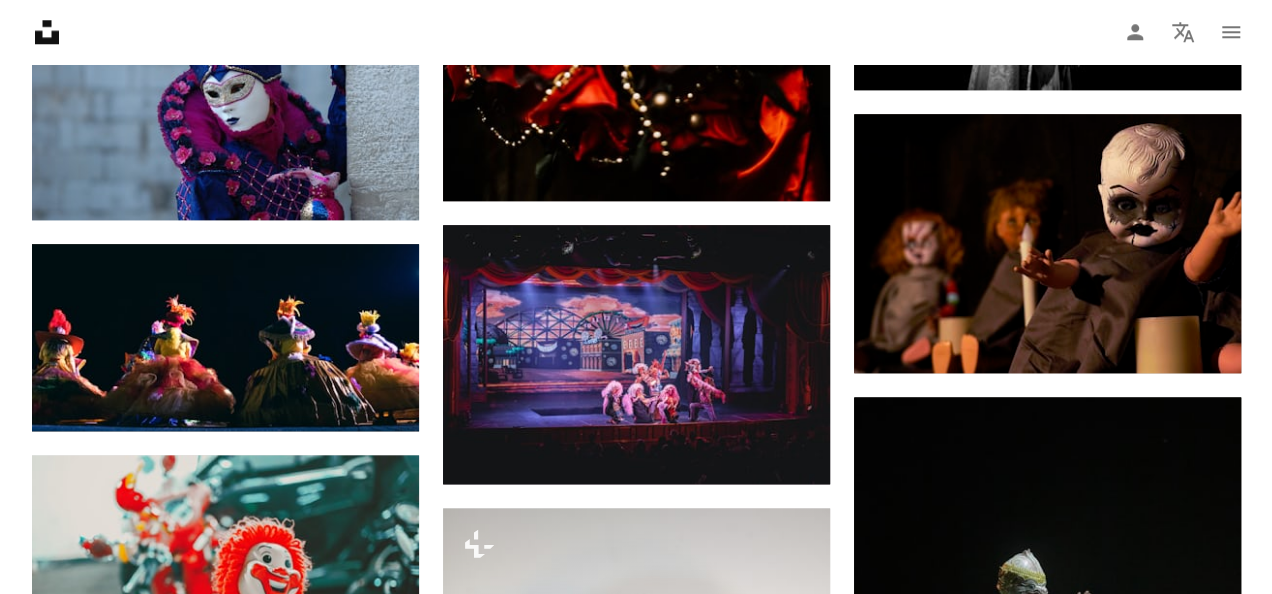 scroll, scrollTop: 16059, scrollLeft: 0, axis: vertical 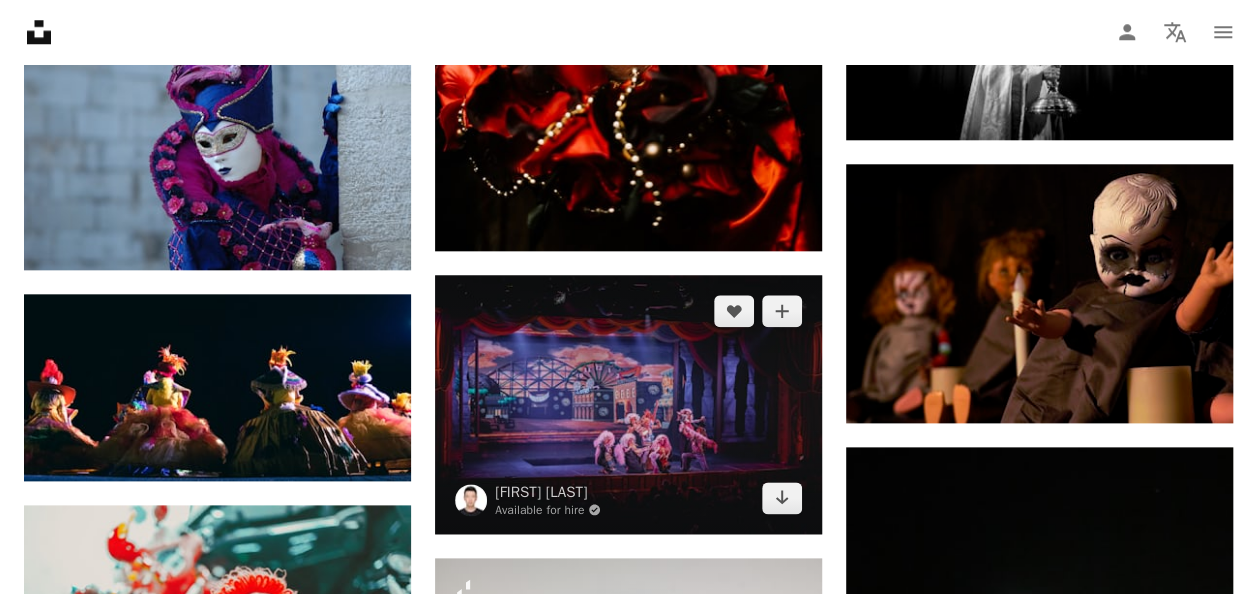click at bounding box center (628, 404) 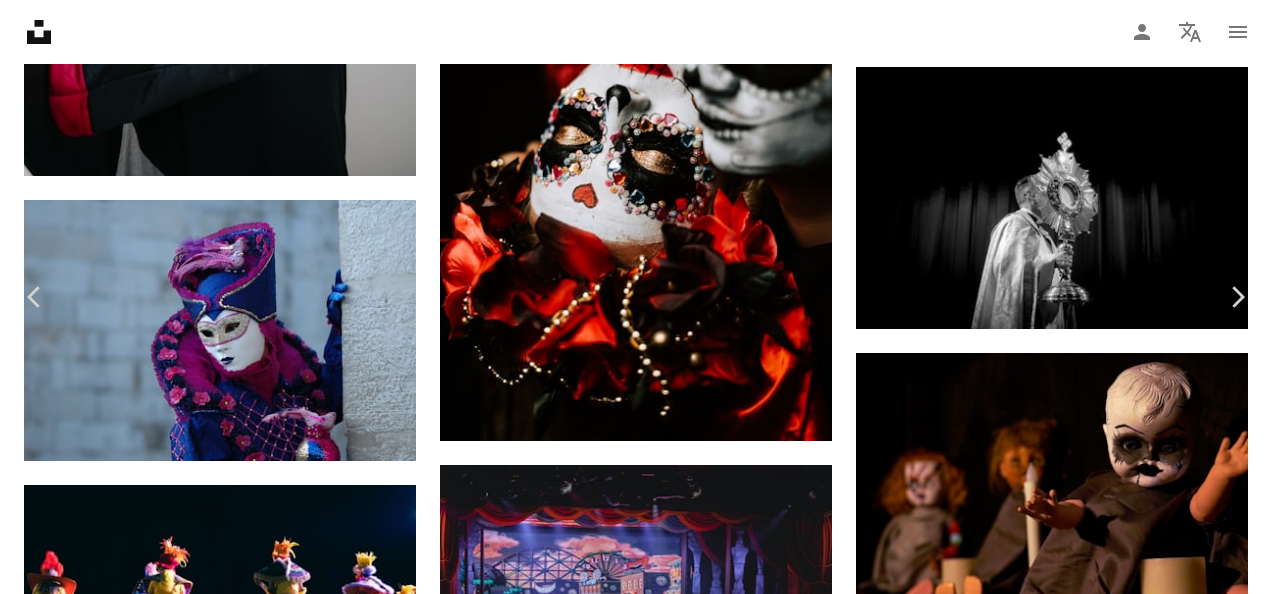 scroll, scrollTop: 0, scrollLeft: 0, axis: both 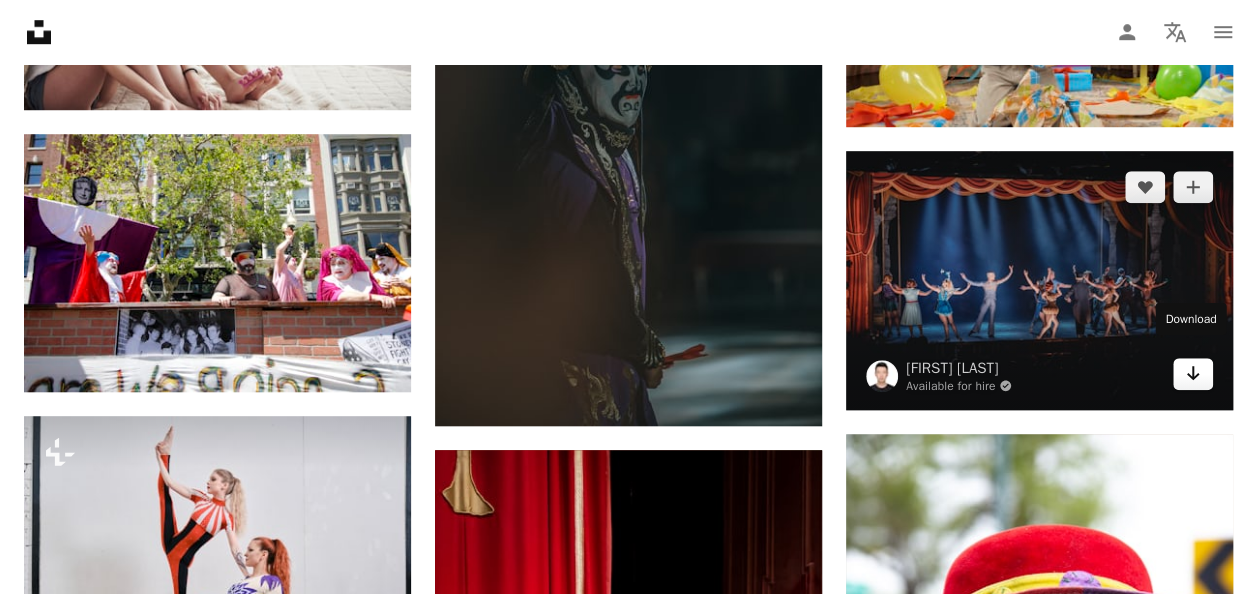 click on "Arrow pointing down" at bounding box center (1193, 374) 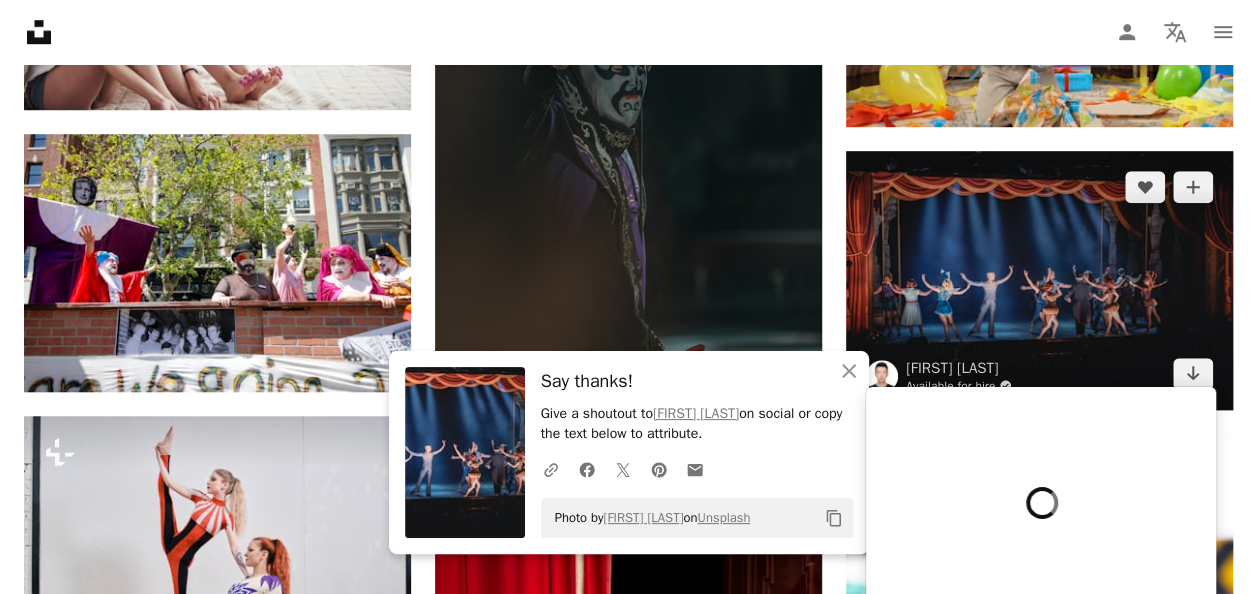 scroll, scrollTop: 38792, scrollLeft: 0, axis: vertical 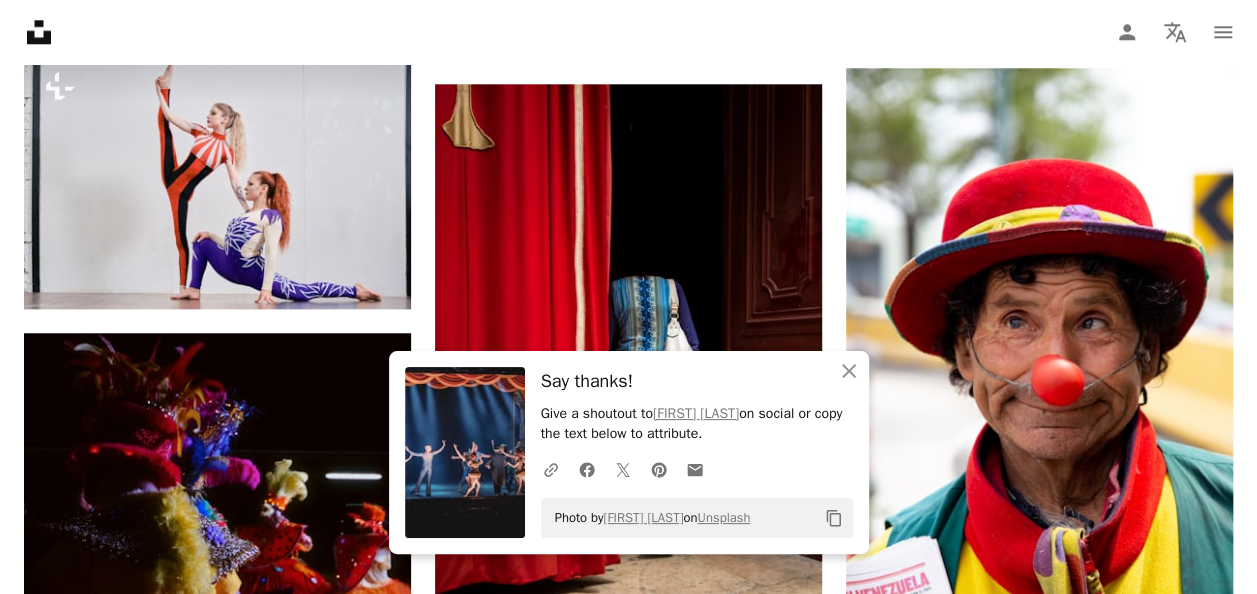click on "Plus sign for Unsplash+ A heart A plus sign [FIRST] [LAST] For  Unsplash+ A lock Download A heart A plus sign [FIRST] [LAST] Arrow pointing down A heart A plus sign [FIRST] [LAST] Arrow pointing down Plus sign for Unsplash+ A heart A plus sign [FIRST] [LAST] For  Unsplash+ A lock Download Plus sign for Unsplash+ A heart A plus sign Getty Images For  Unsplash+ A lock Download A heart A plus sign [FIRST] [LAST] Arrow pointing down A heart A plus sign [FIRST] [LAST] Arrow pointing down A heart A plus sign [FIRST] [LAST] Available for hire A checkmark inside of a circle Arrow pointing down A heart A plus sign [FIRST] [LAST] Available for hire A checkmark inside of a circle Arrow pointing down A heart A plus sign [FIRST] [LAST] Arrow pointing down –– ––– –––  –– ––– –  ––– –––  ––––  –   – –– –––  – – ––– –– –– –––– –– Design a unique, engaging website Start A Free Trial Plus sign for Unsplash+ A heart A plus sign" at bounding box center [628, -16533] 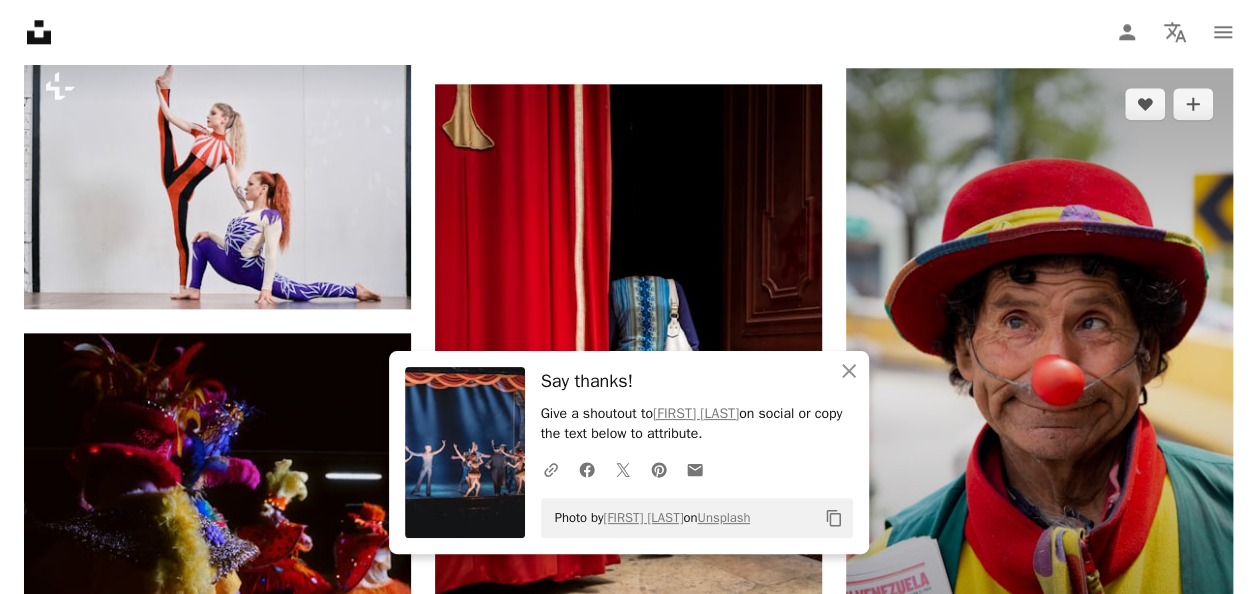 scroll, scrollTop: 39159, scrollLeft: 0, axis: vertical 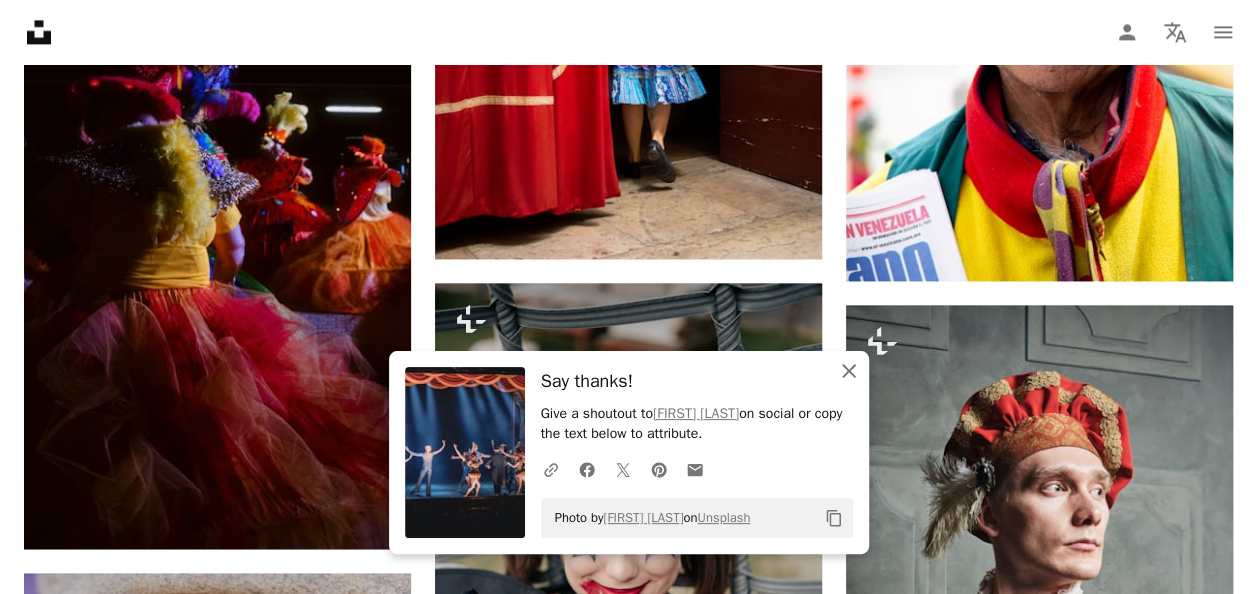 click 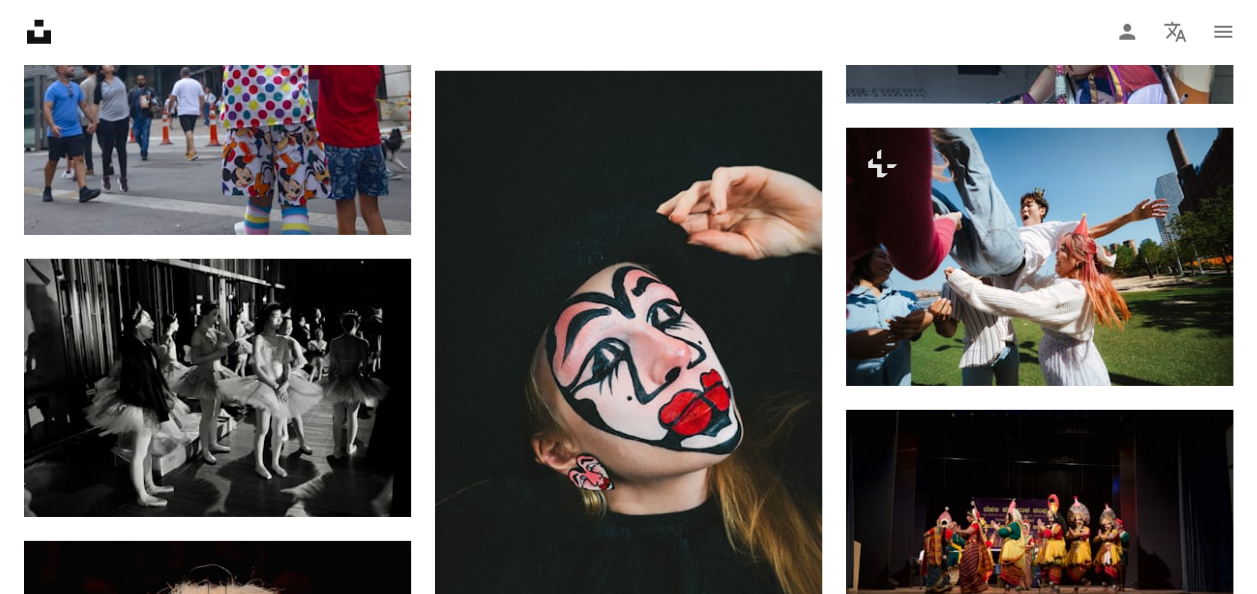 scroll, scrollTop: 32559, scrollLeft: 0, axis: vertical 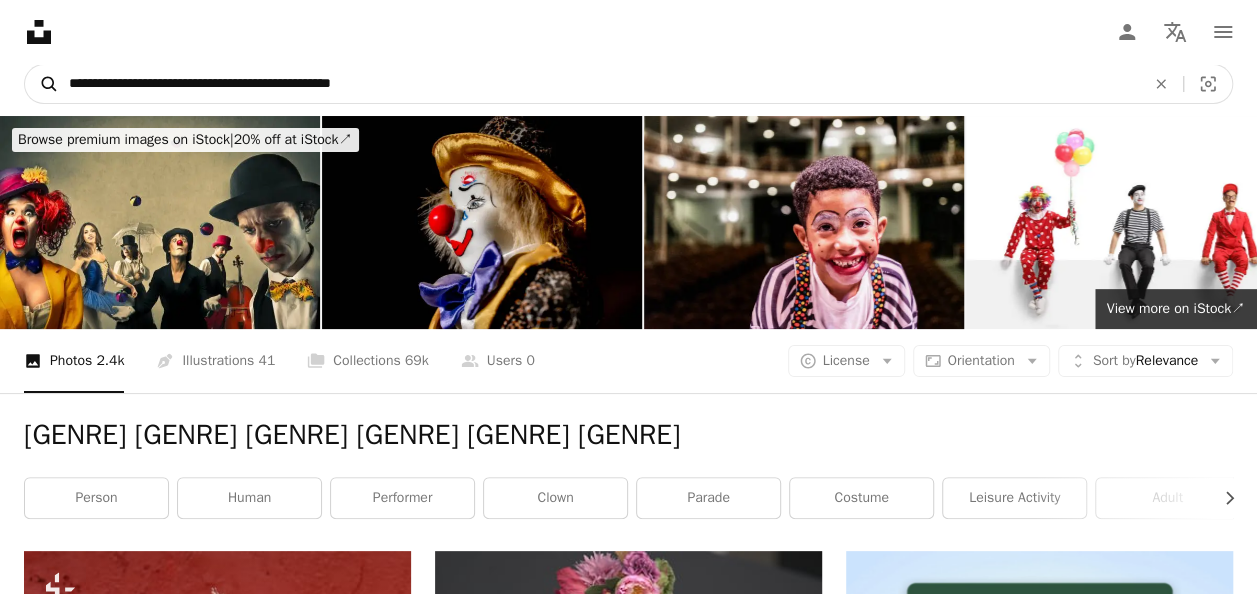 drag, startPoint x: 510, startPoint y: 79, endPoint x: 45, endPoint y: 68, distance: 465.1301 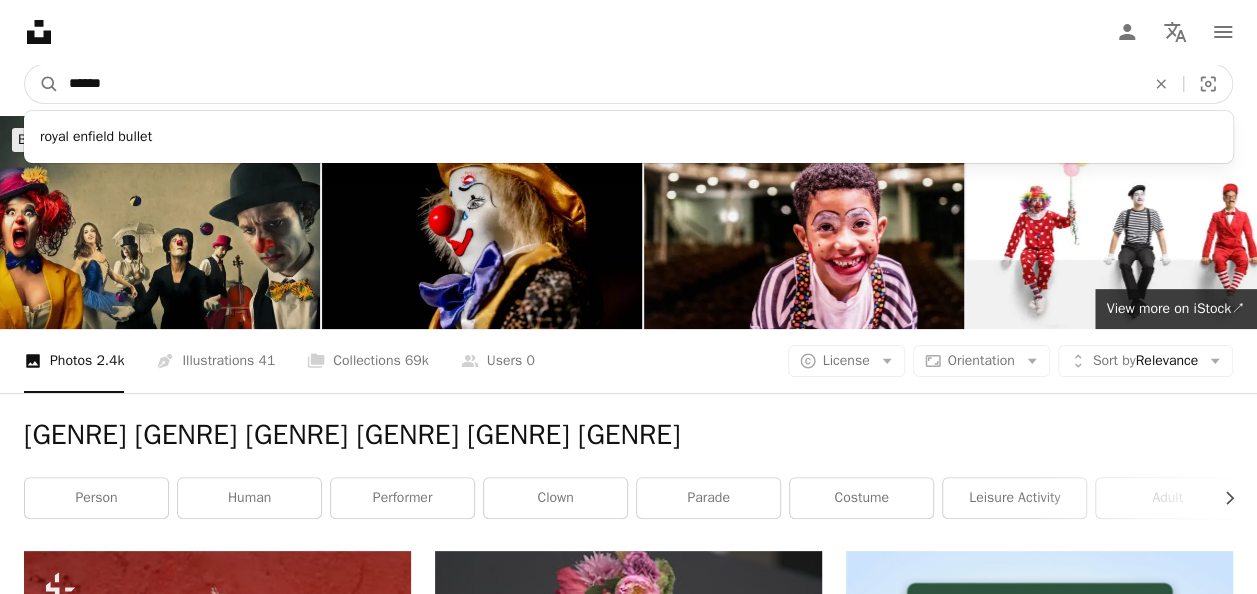 type on "******" 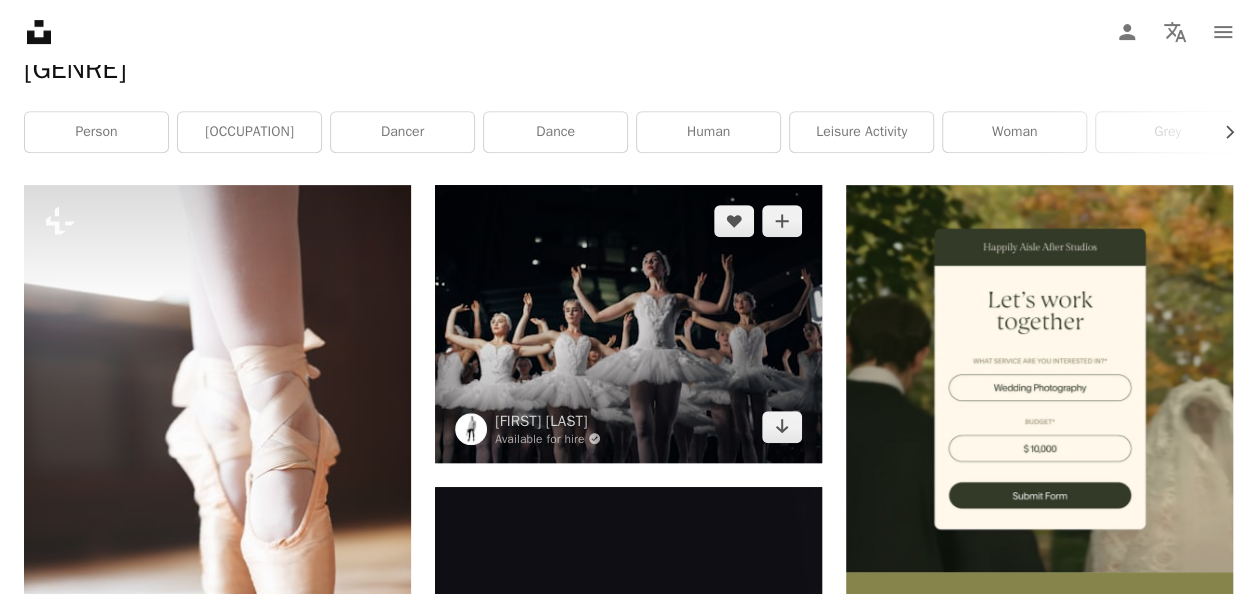 scroll, scrollTop: 0, scrollLeft: 0, axis: both 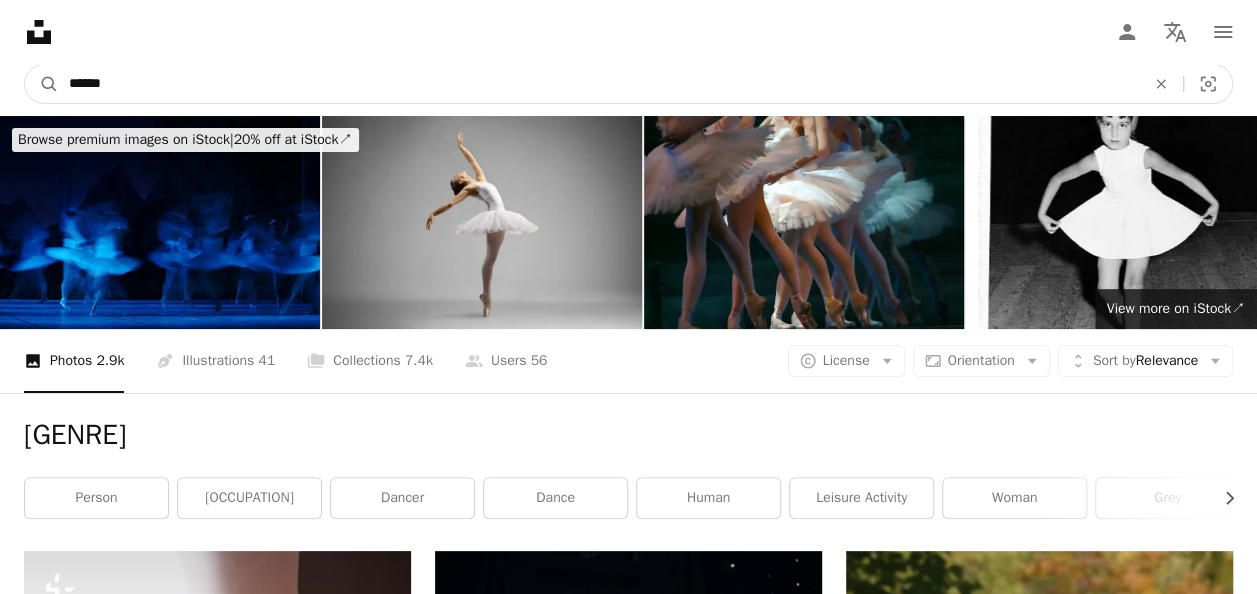 click on "******" at bounding box center (599, 84) 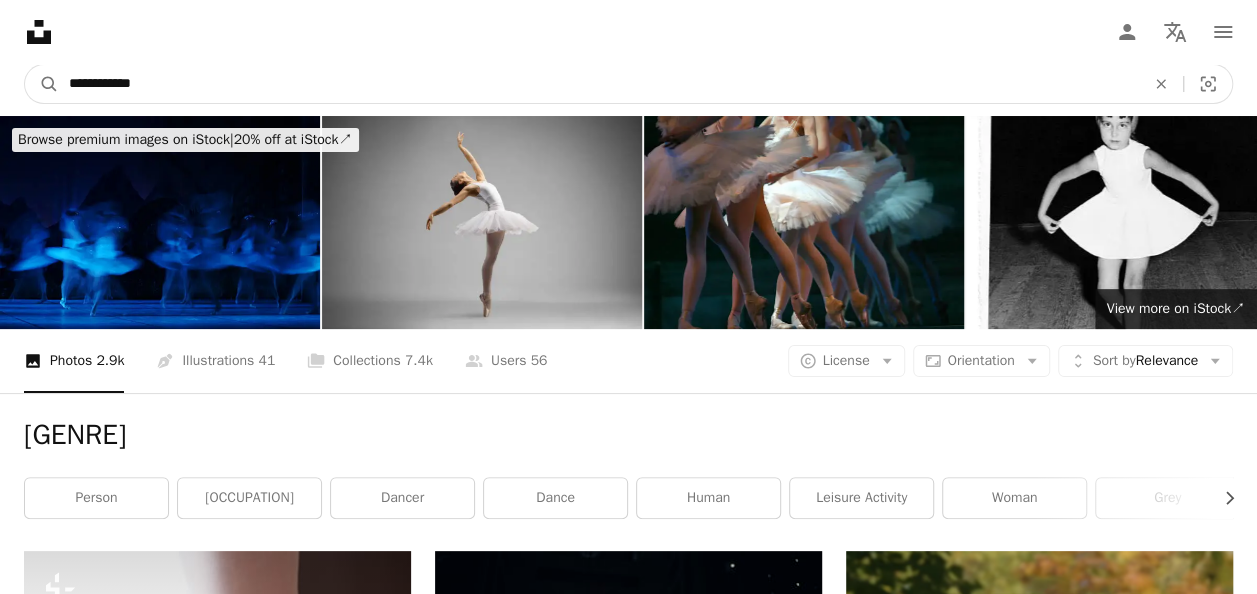type on "**********" 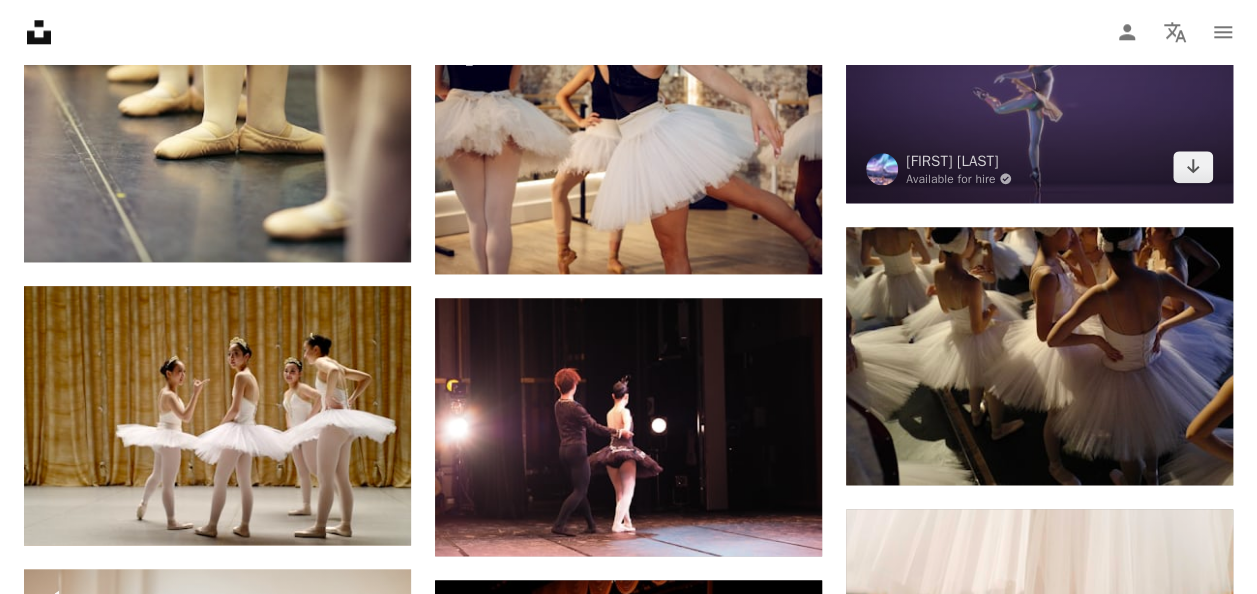 scroll, scrollTop: 733, scrollLeft: 0, axis: vertical 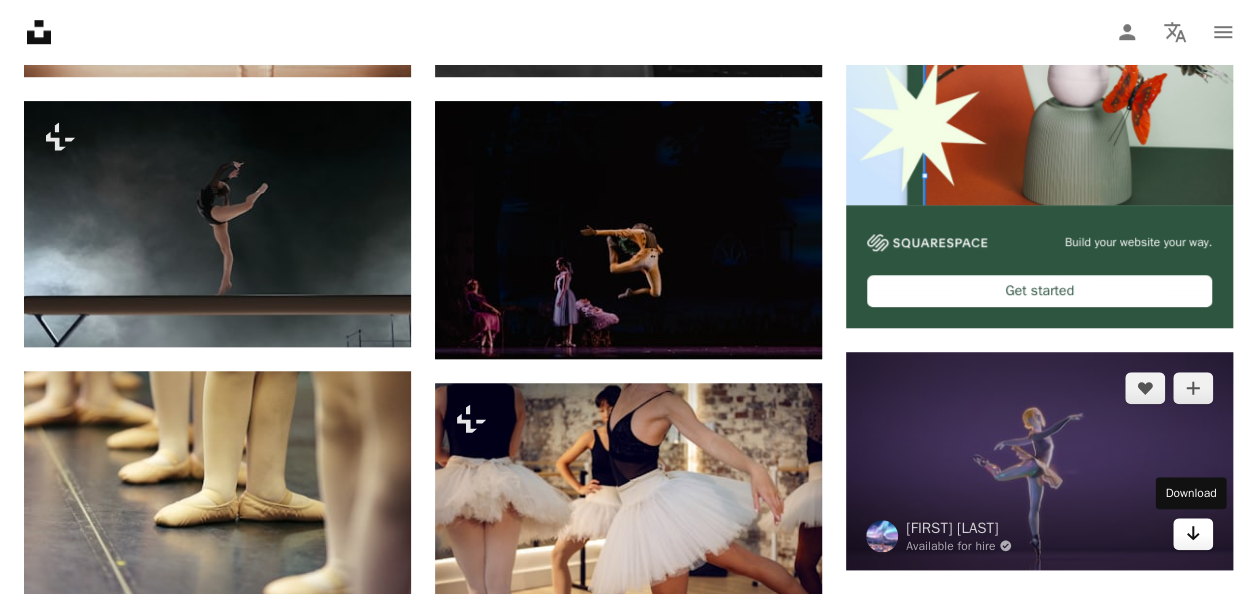 click 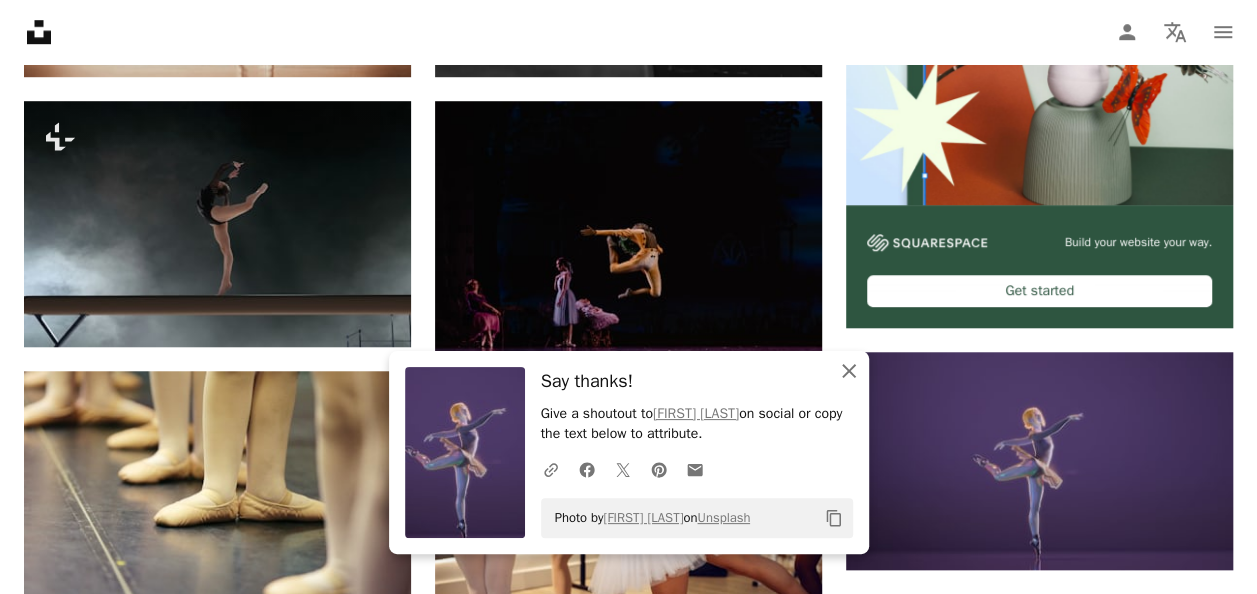 click 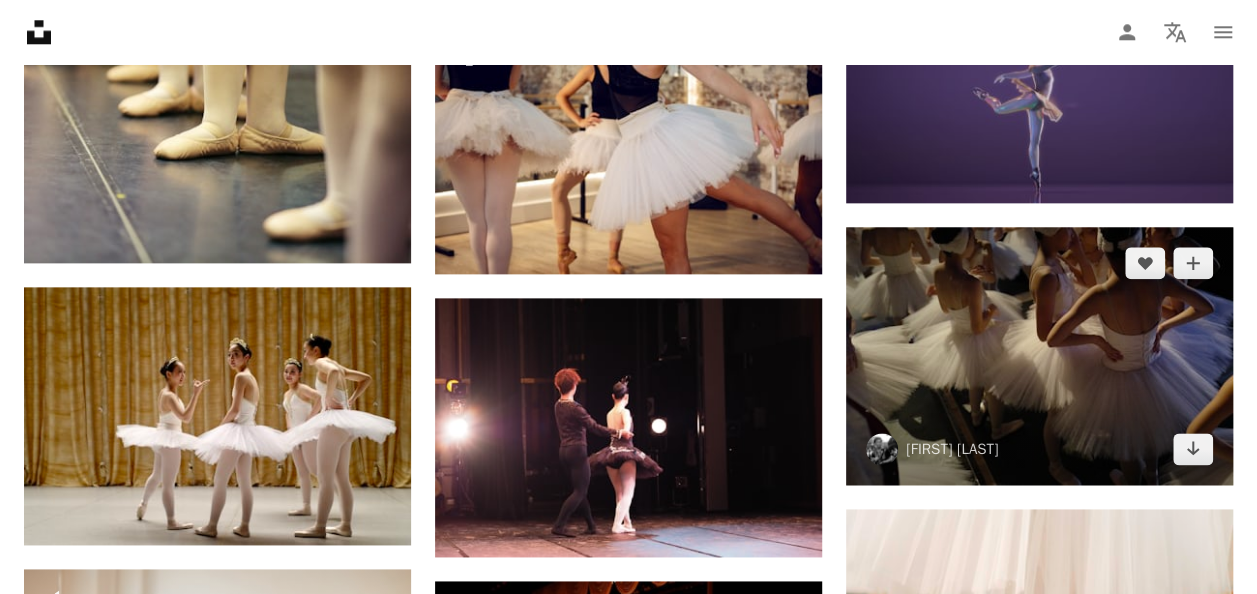 scroll, scrollTop: 1466, scrollLeft: 0, axis: vertical 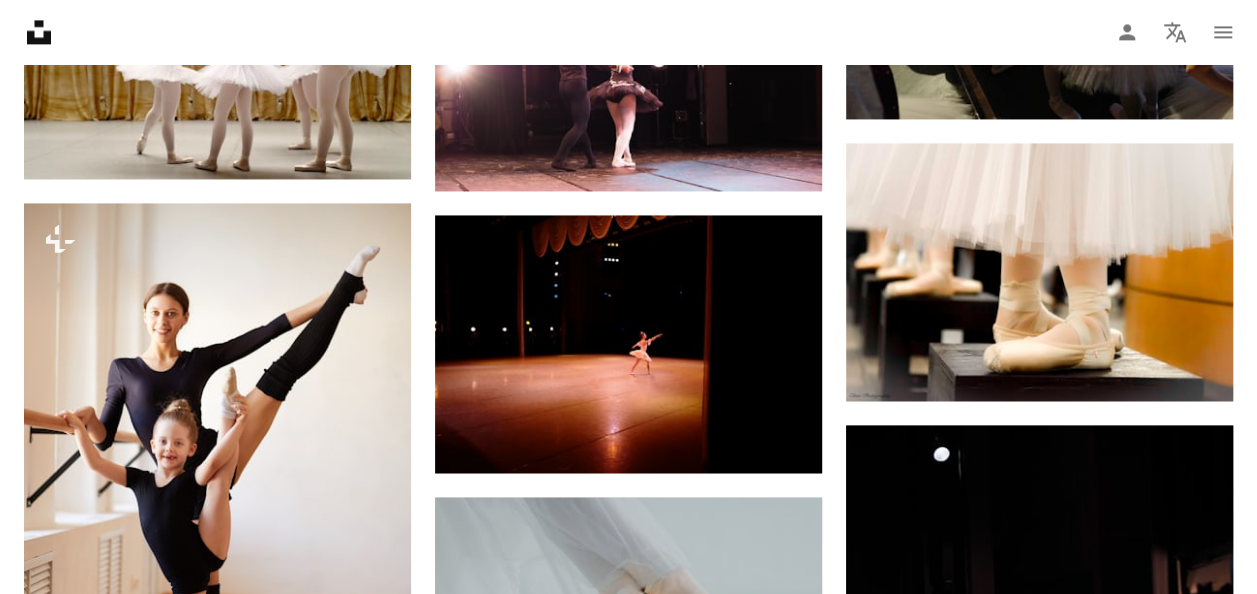 click on "[FIRST] [LAST]" at bounding box center [628, 727] 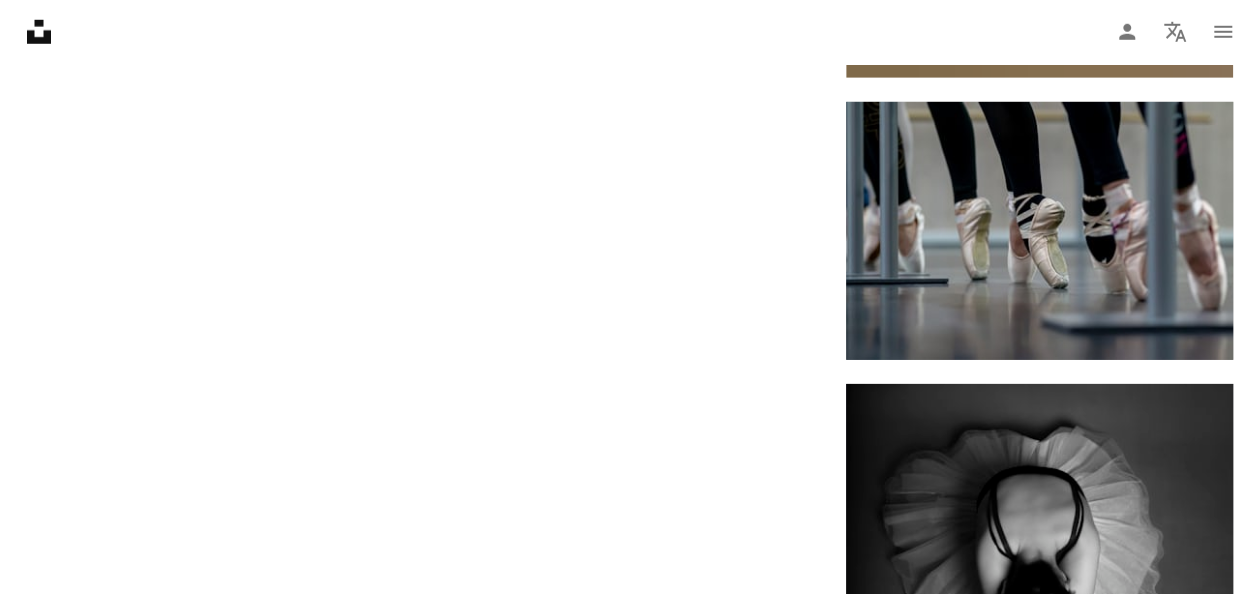scroll, scrollTop: 3300, scrollLeft: 0, axis: vertical 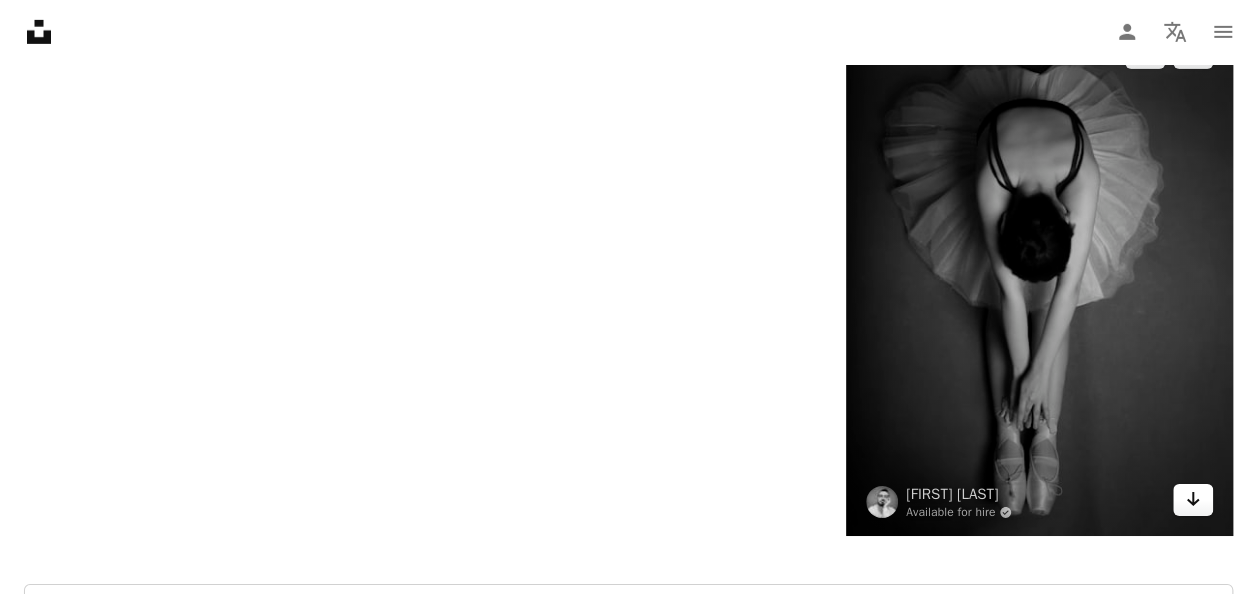click on "Arrow pointing down" at bounding box center [1193, 500] 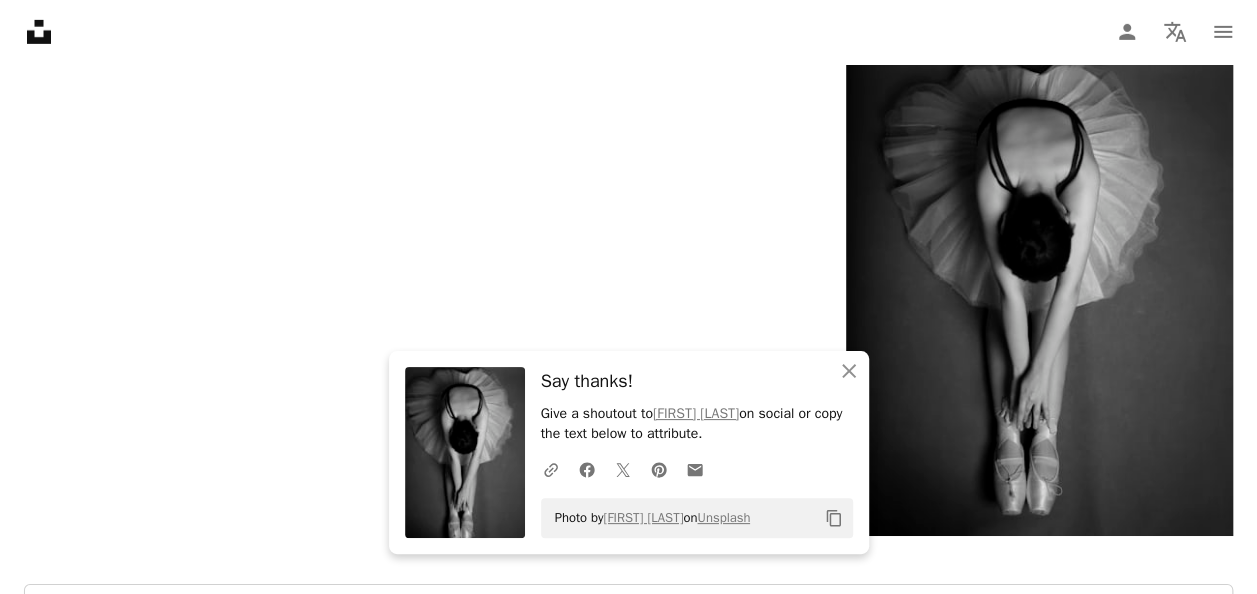 click on "[FIRST] [LAST]" at bounding box center (628, -1107) 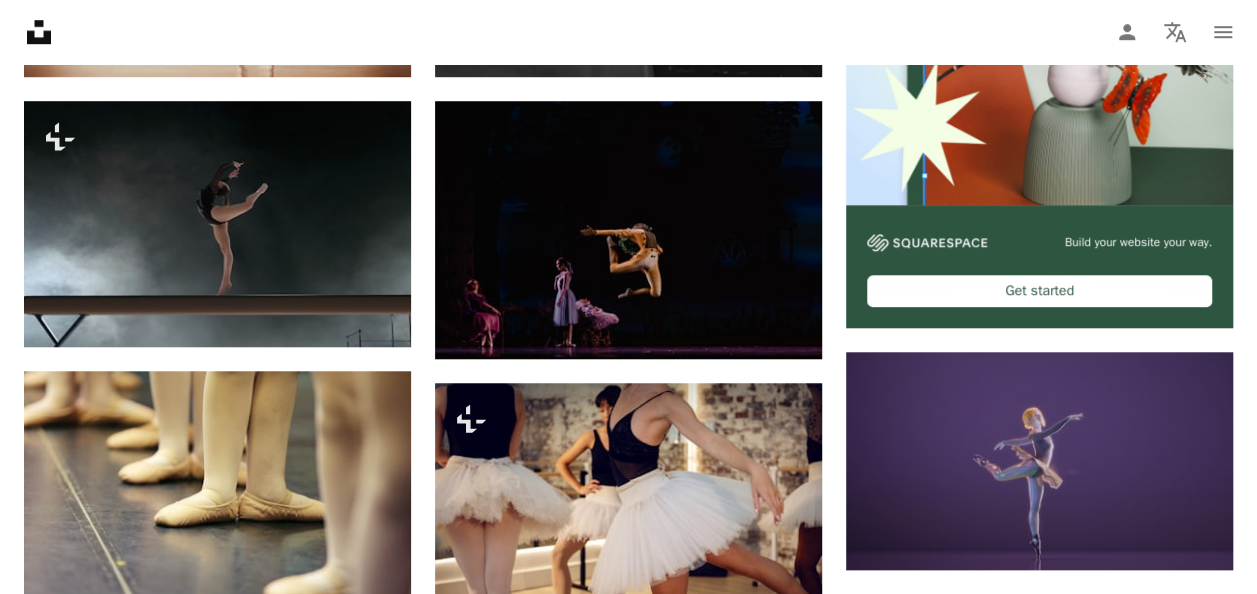 scroll, scrollTop: 0, scrollLeft: 0, axis: both 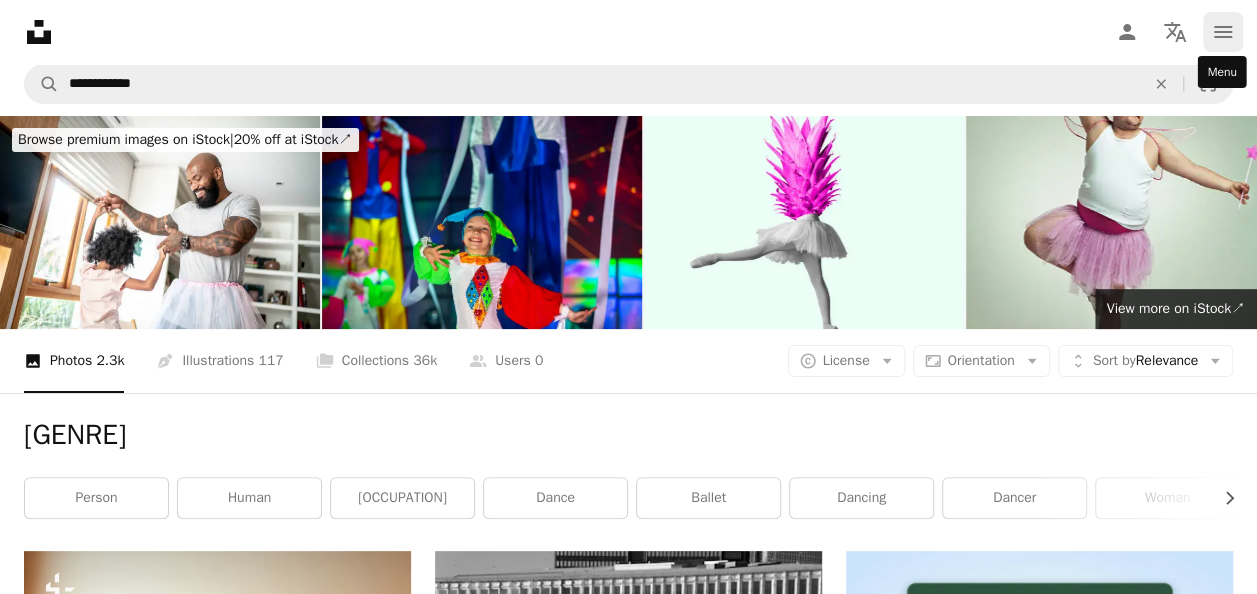 click 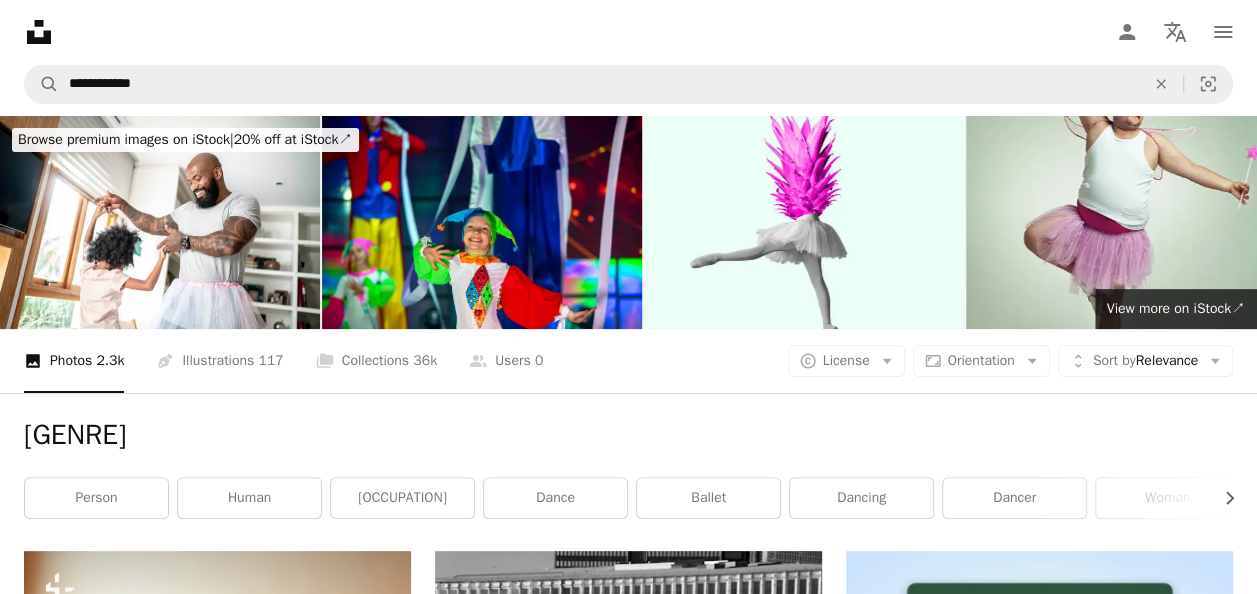 click on "Unsplash logo Unsplash Home A photo Pen Tool A compass A stack of folders Download Person Localization icon navigation menu" at bounding box center (628, 32) 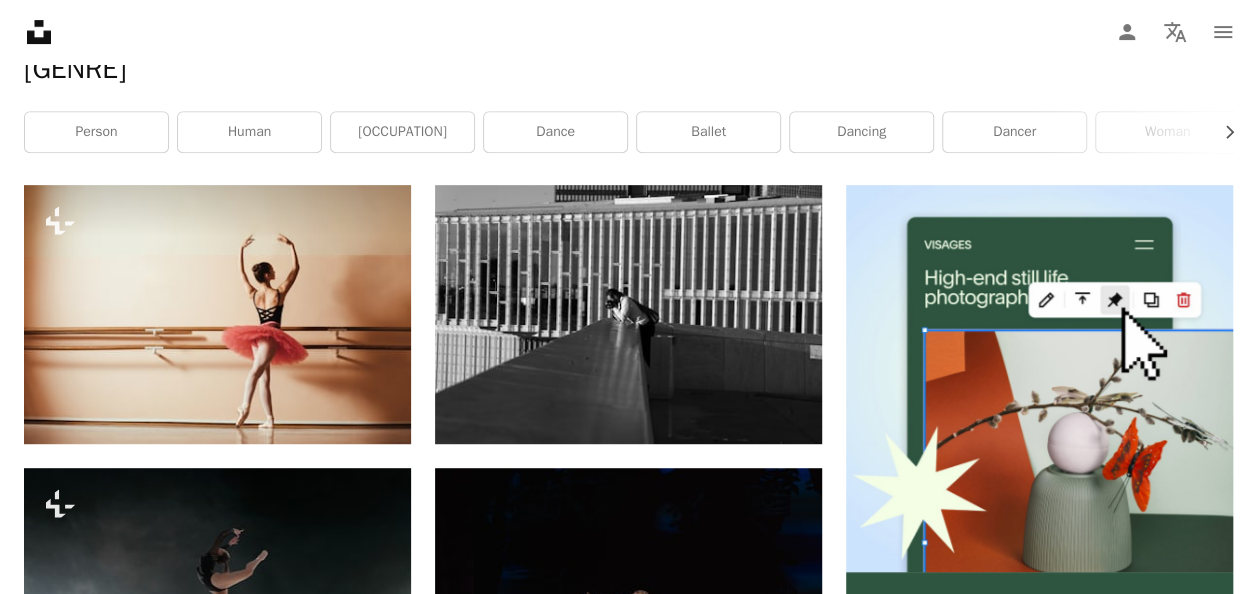 scroll, scrollTop: 0, scrollLeft: 0, axis: both 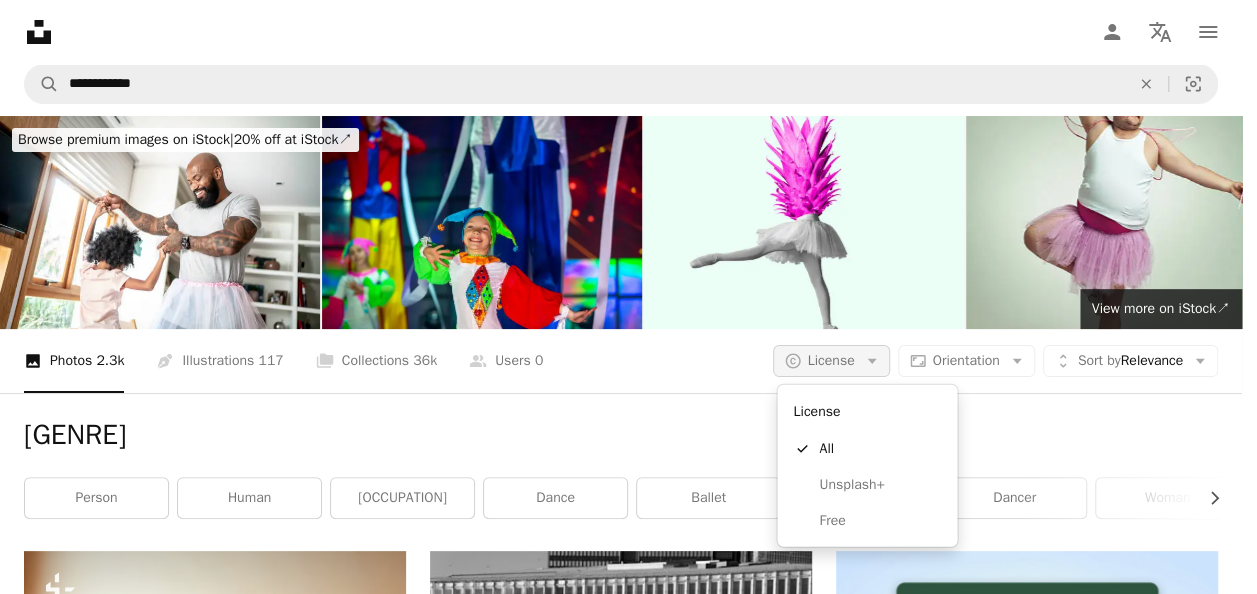 click on "A copyright icon © License Arrow down" at bounding box center (831, 361) 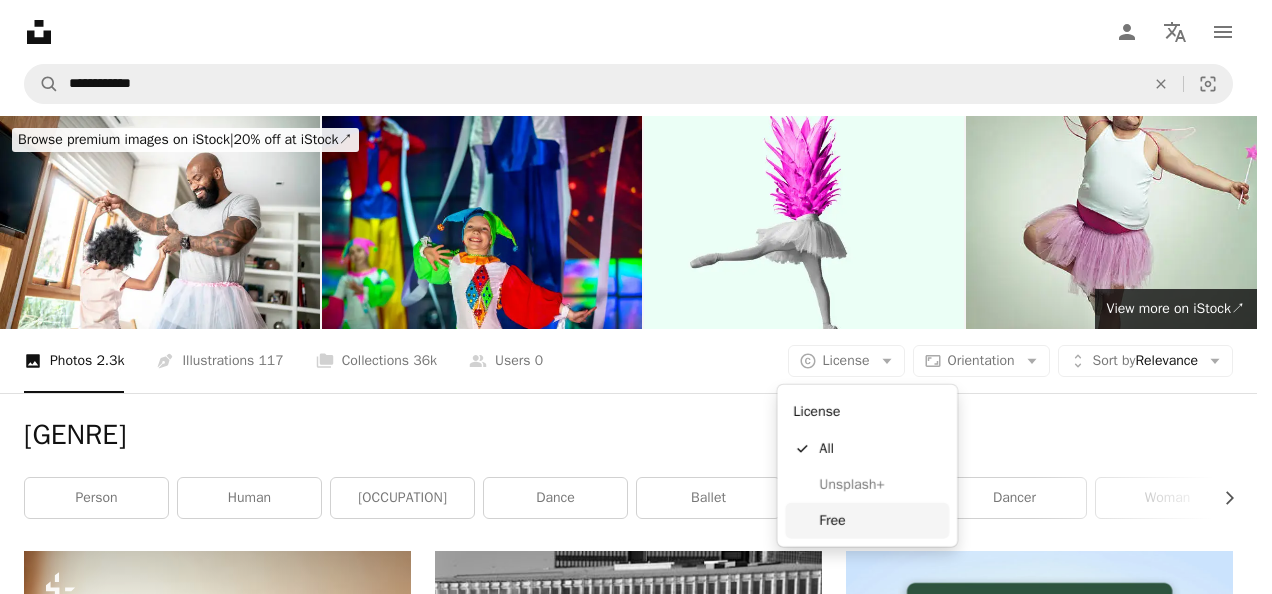 click on "Free" at bounding box center (880, 521) 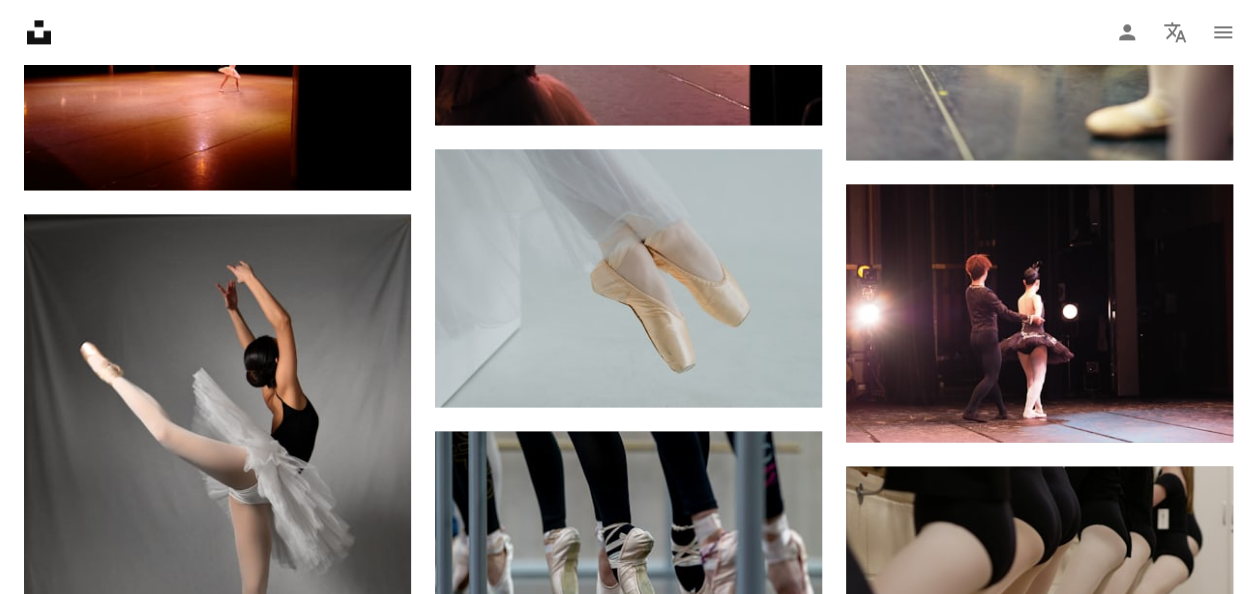 scroll, scrollTop: 0, scrollLeft: 0, axis: both 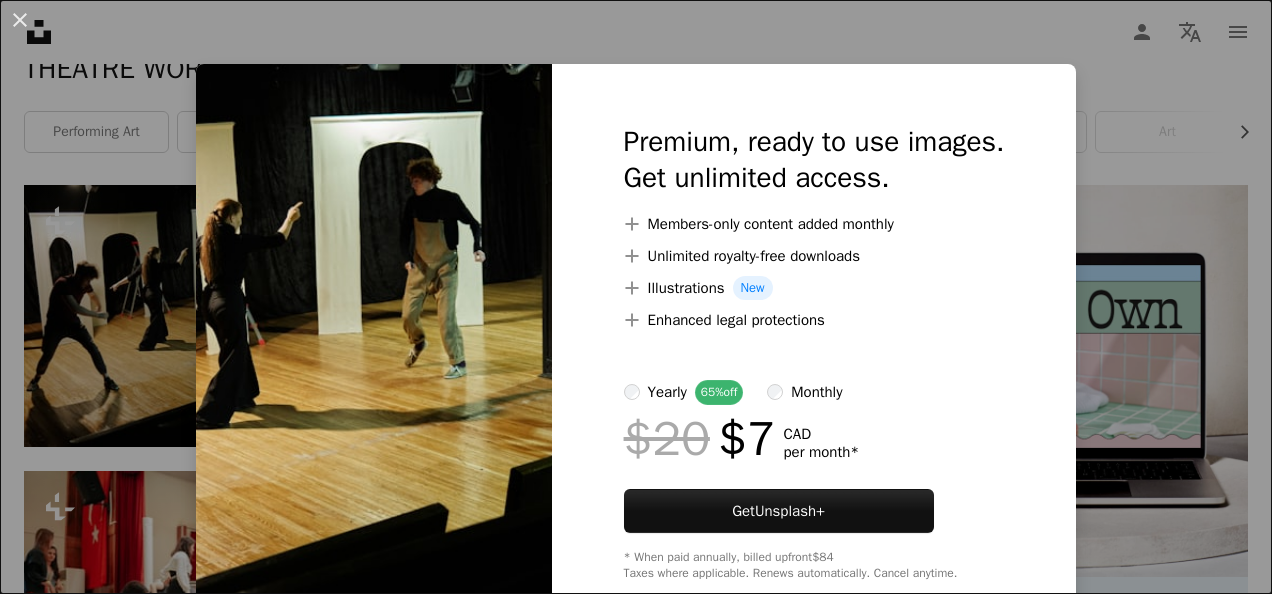 click on "[FIRST] [LAST] For  Unsplash+ A lock Download A heart A plus sign [FIRST] [LAST] For  Unsplash+ A lock Download A heart A plus sign [FIRST] [LAST] Available for hire For" at bounding box center [636, 1785] 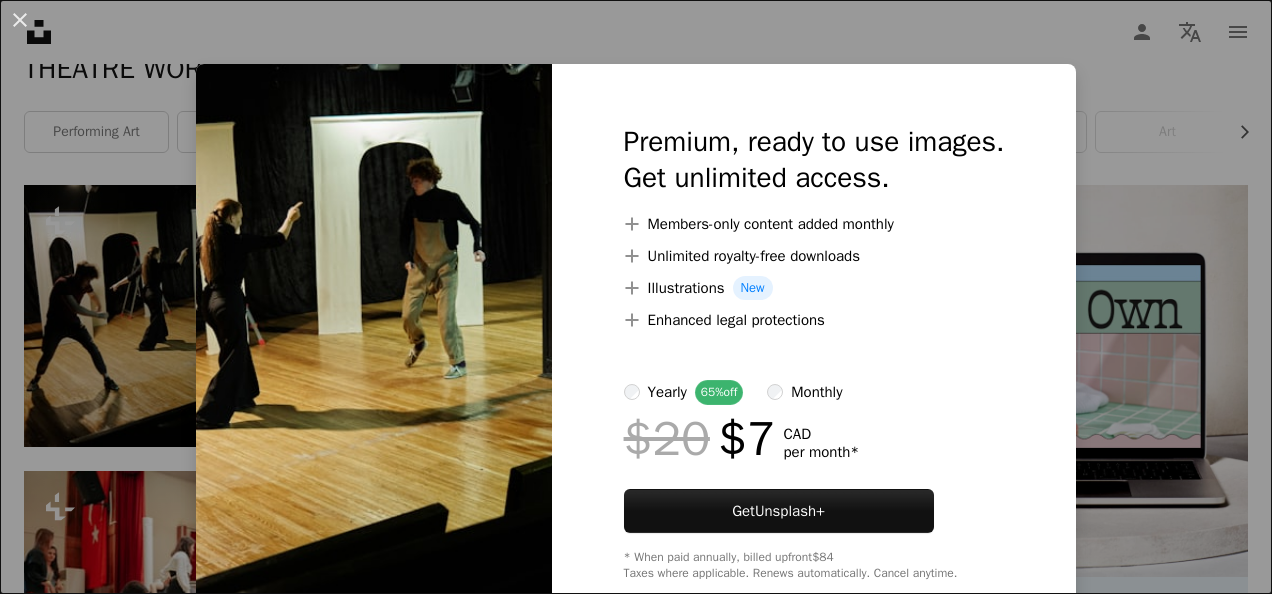 click on "Premium, ready to use images. Get unlimited access. A plus sign Members-only content added monthly A plus sign Unlimited royalty-free downloads A plus sign Illustrations  New A plus sign Enhanced legal protections yearly 65%  off monthly $20   $7 CAD per month * Get  Unsplash+ * When paid annually, billed upfront  $84 Taxes where applicable. Renews automatically. Cancel anytime." at bounding box center (814, 352) 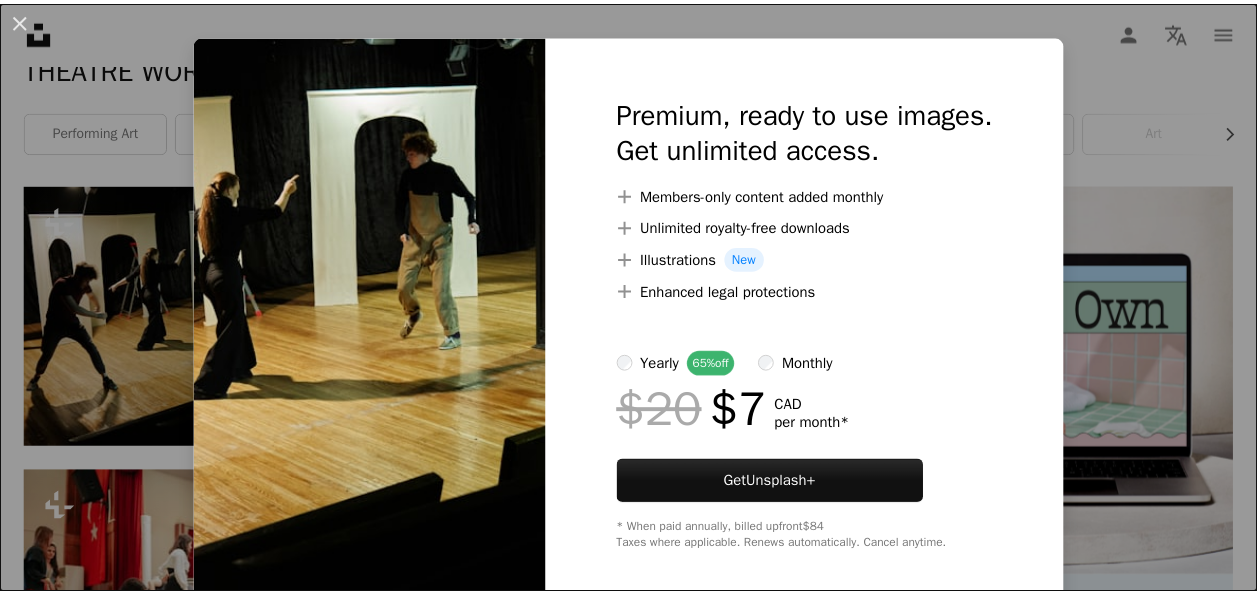 scroll, scrollTop: 46, scrollLeft: 0, axis: vertical 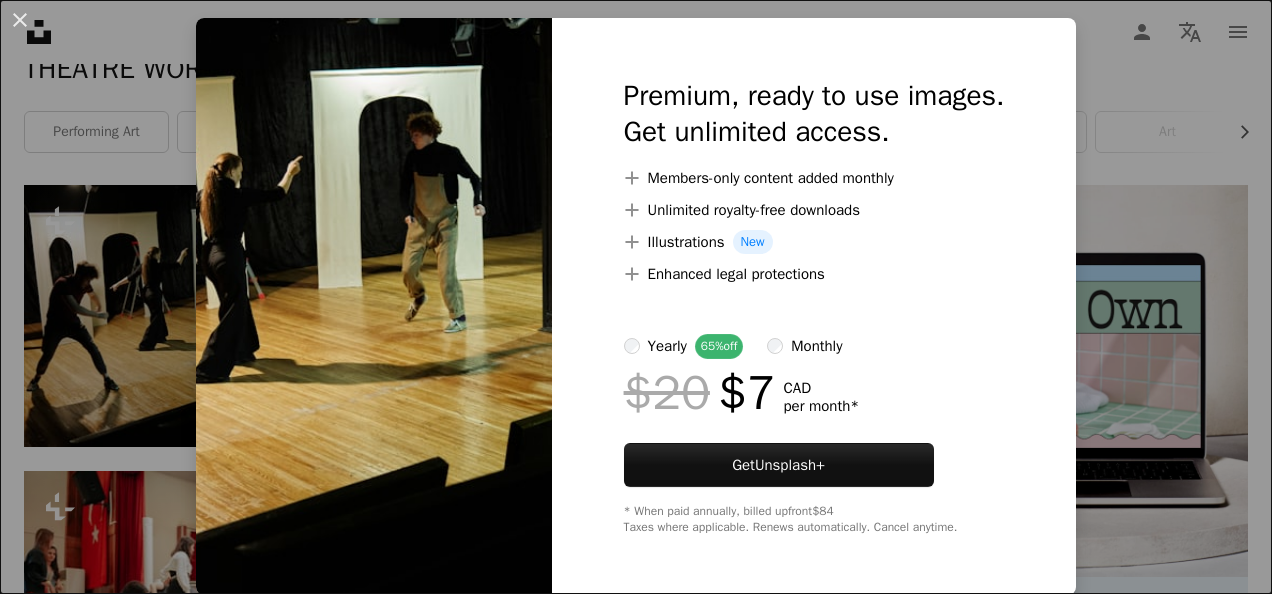click on "Premium, ready to use images. Get unlimited access. A plus sign Members-only content added monthly A plus sign Unlimited royalty-free downloads A plus sign Illustrations  New A plus sign Enhanced legal protections yearly 65%  off monthly $20   $7 CAD per month * Get  Unsplash+ * When paid annually, billed upfront  $84 Taxes where applicable. Renews automatically. Cancel anytime." at bounding box center (814, 306) 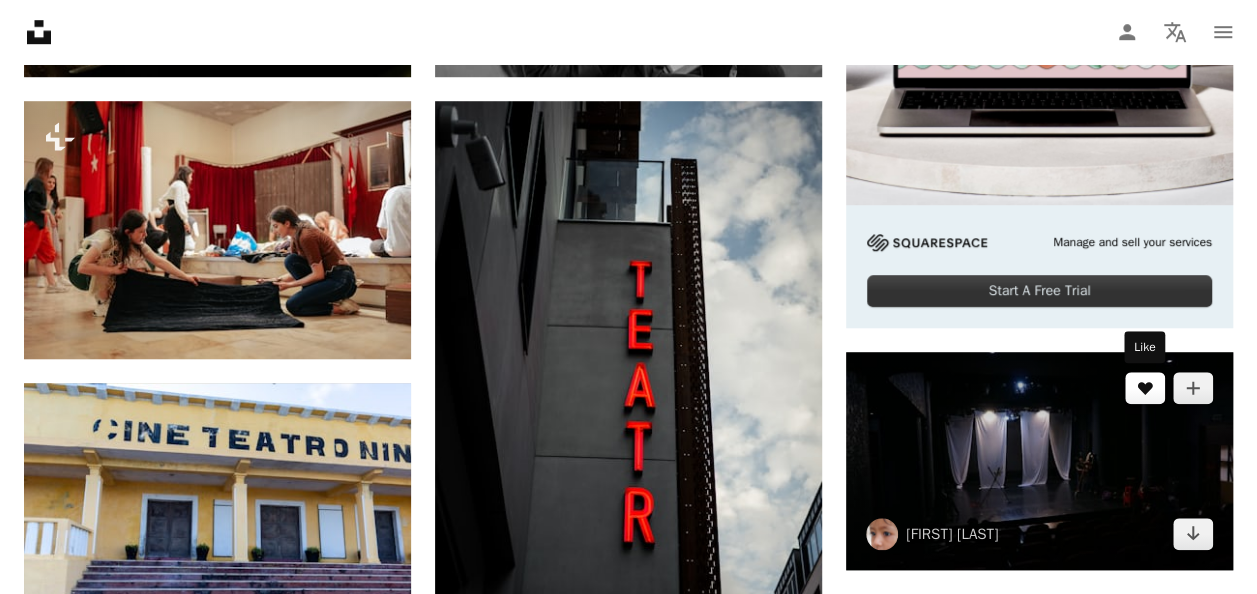 scroll, scrollTop: 1100, scrollLeft: 0, axis: vertical 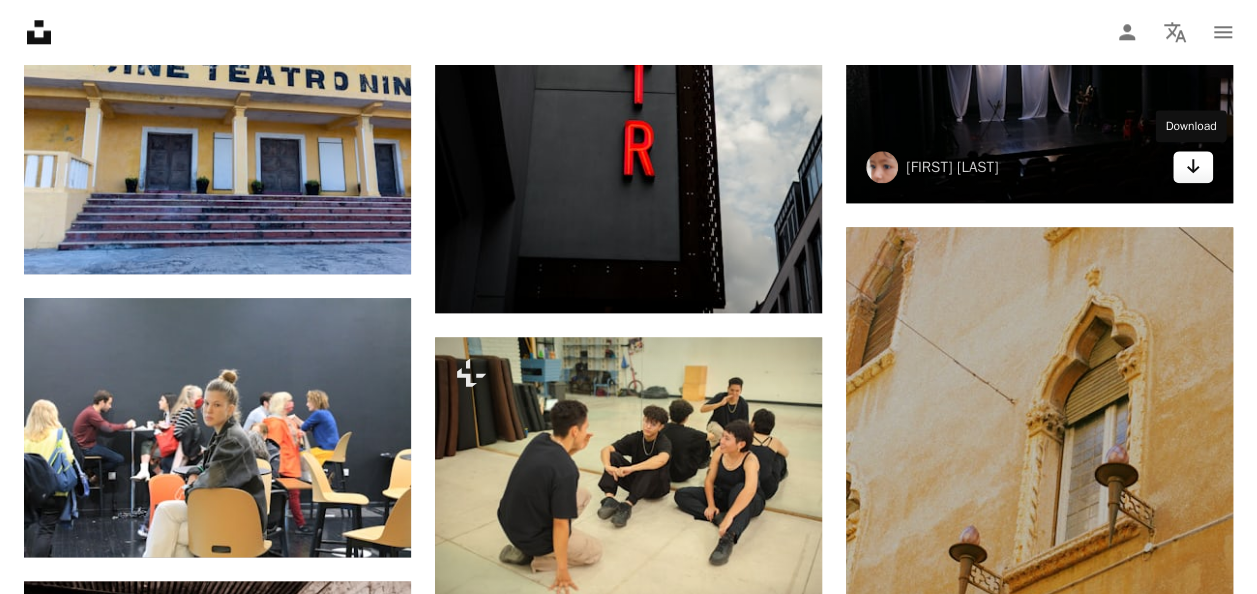 click on "Arrow pointing down" at bounding box center (1193, 167) 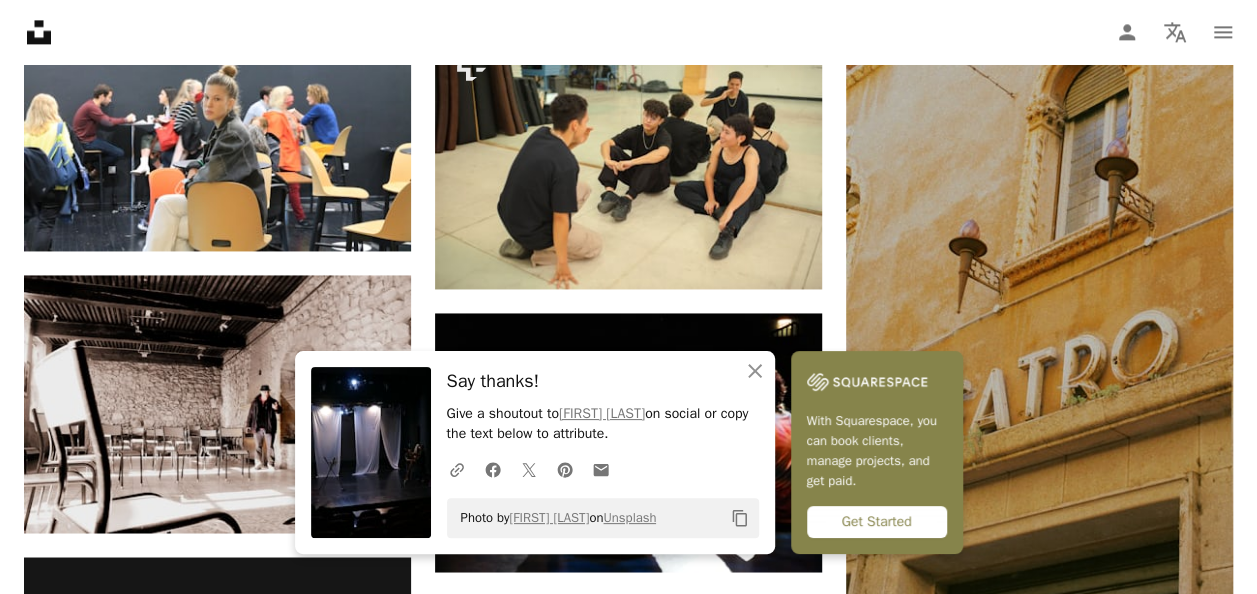 scroll, scrollTop: 1323, scrollLeft: 0, axis: vertical 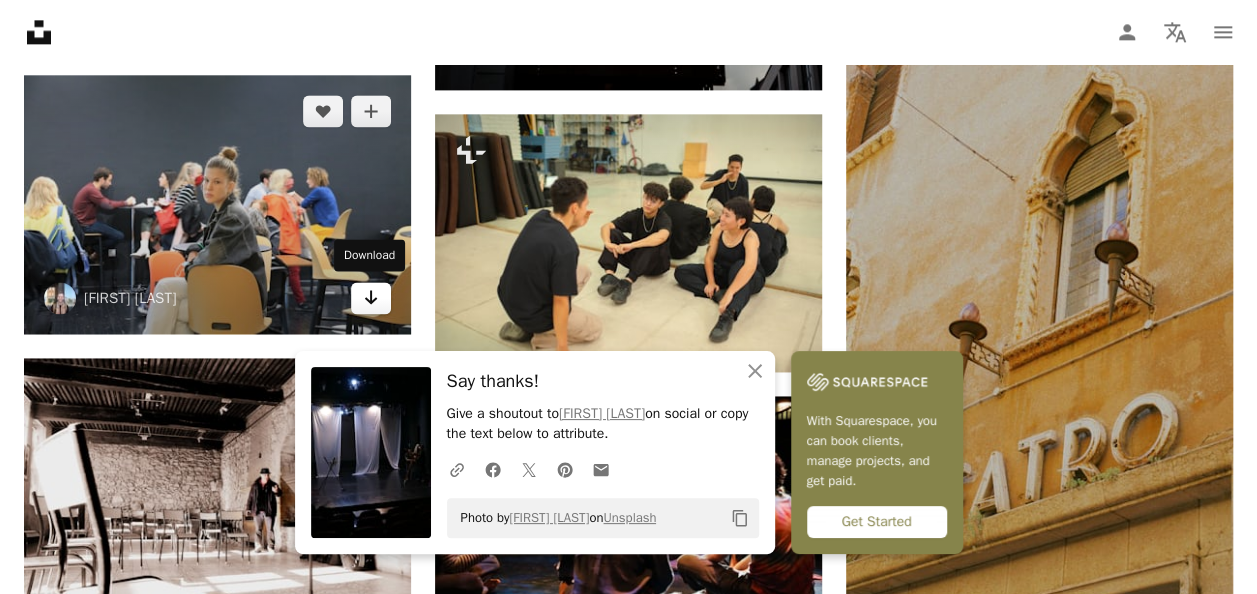 click on "Arrow pointing down" 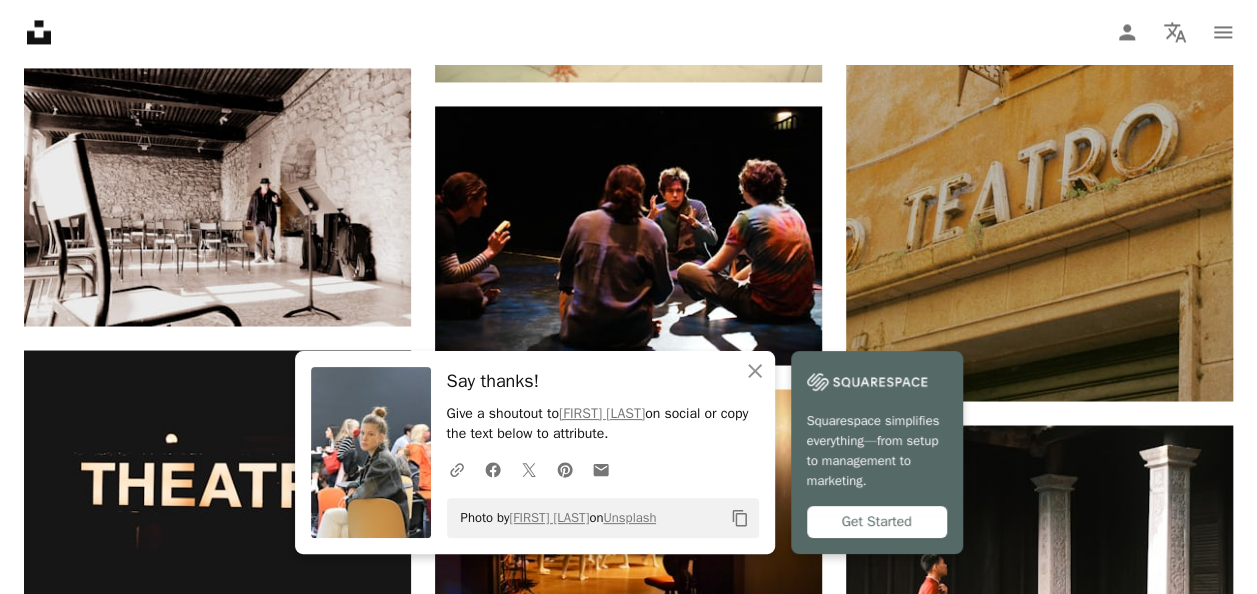 scroll, scrollTop: 1691, scrollLeft: 0, axis: vertical 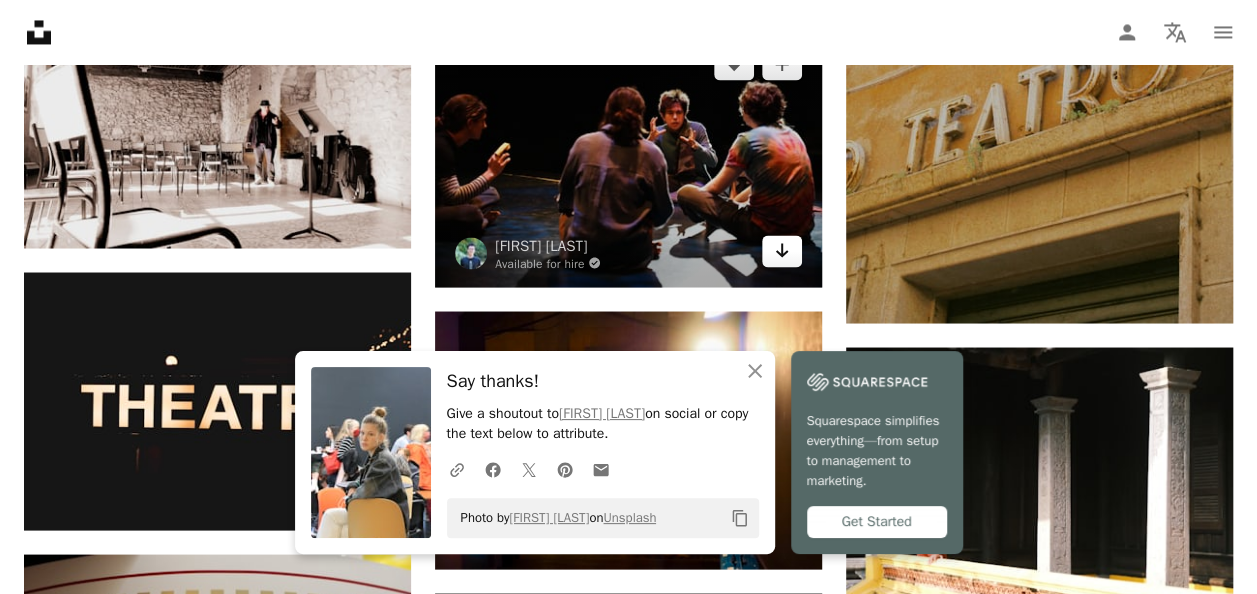 click 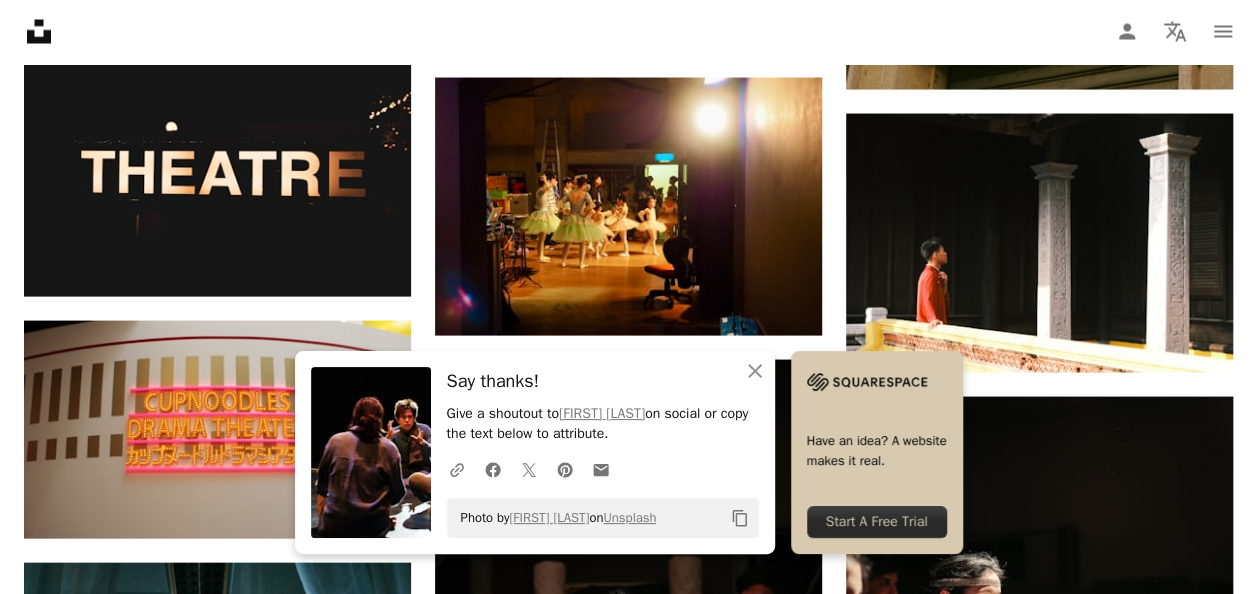 scroll, scrollTop: 1945, scrollLeft: 0, axis: vertical 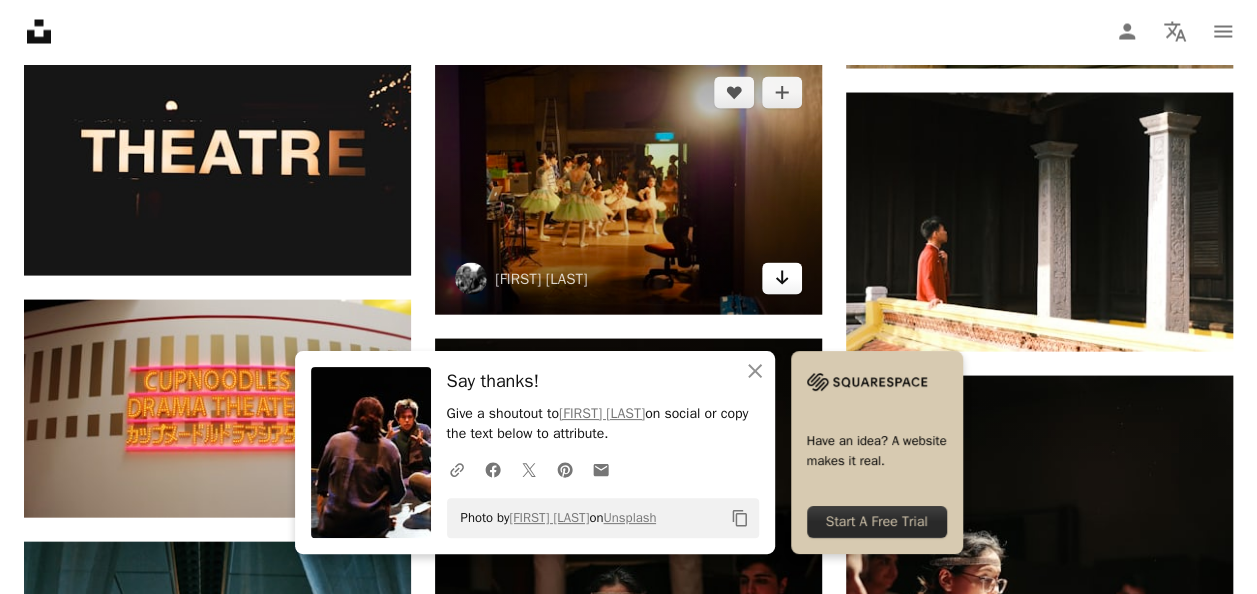 click on "Arrow pointing down" at bounding box center [782, 279] 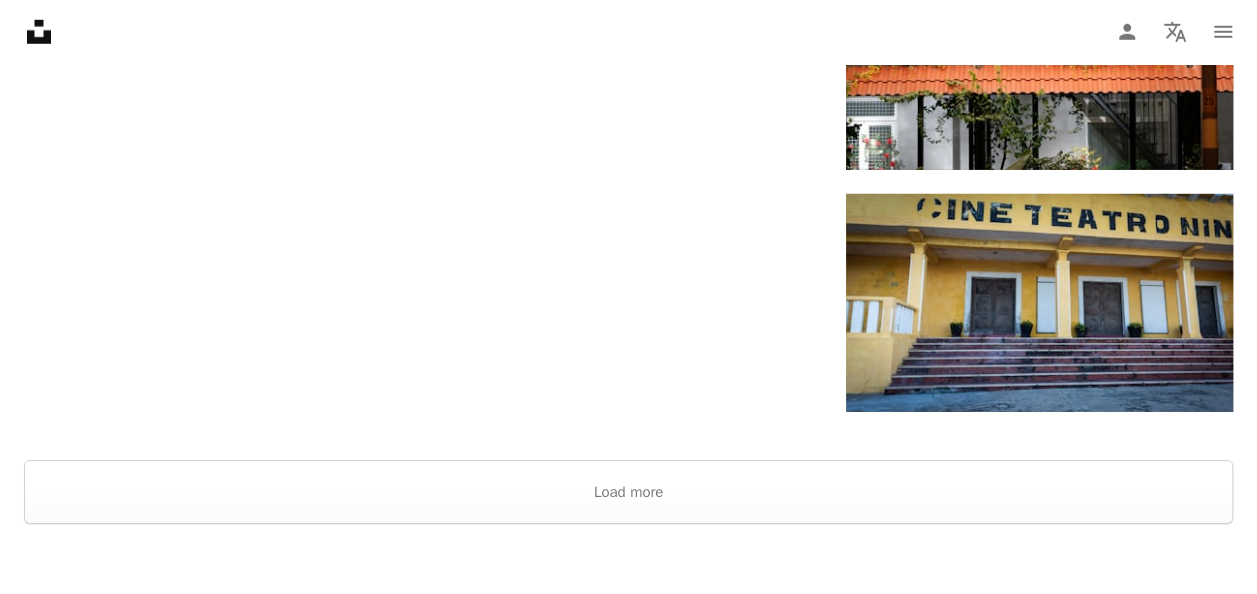 scroll, scrollTop: 3024, scrollLeft: 0, axis: vertical 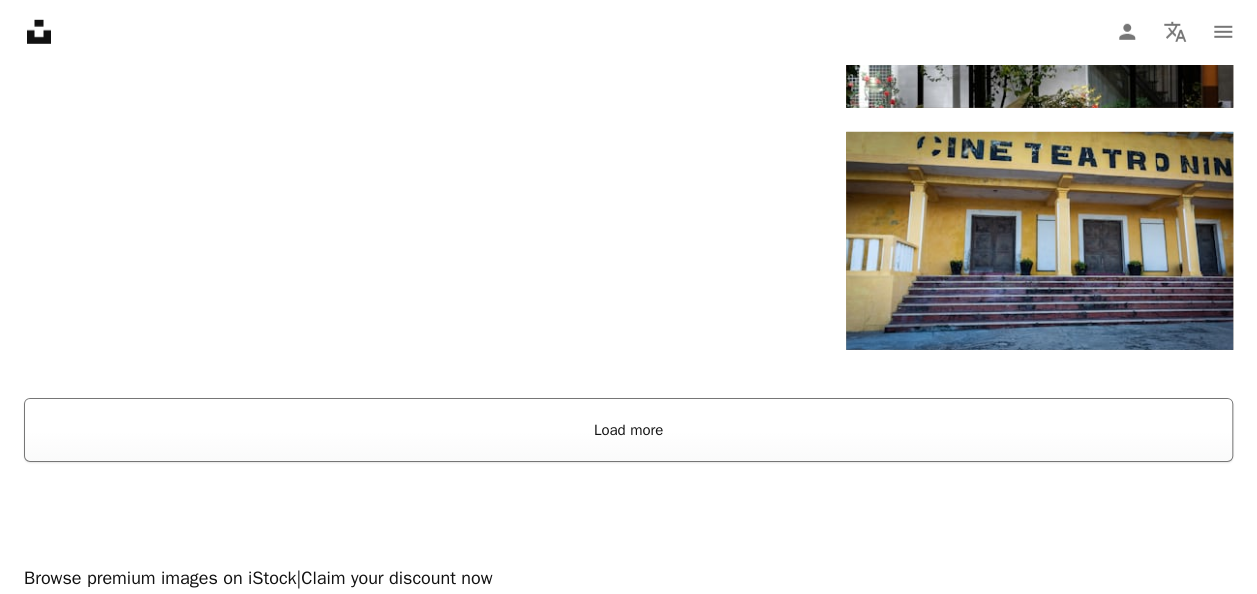 click on "Load more" at bounding box center [628, 430] 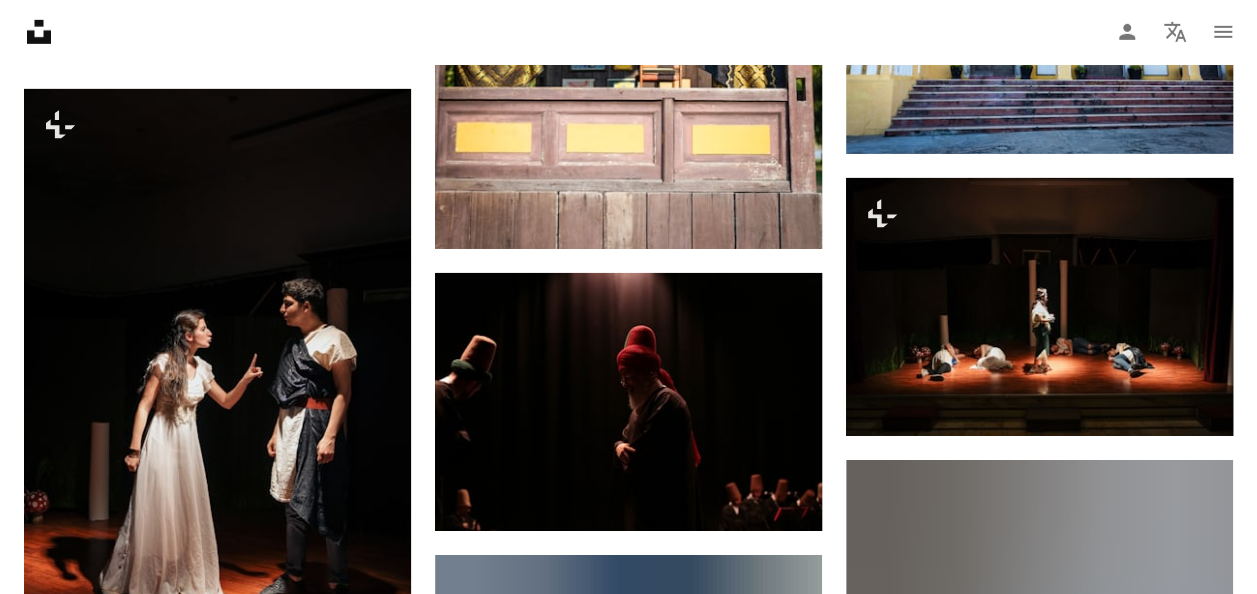 scroll, scrollTop: 3250, scrollLeft: 0, axis: vertical 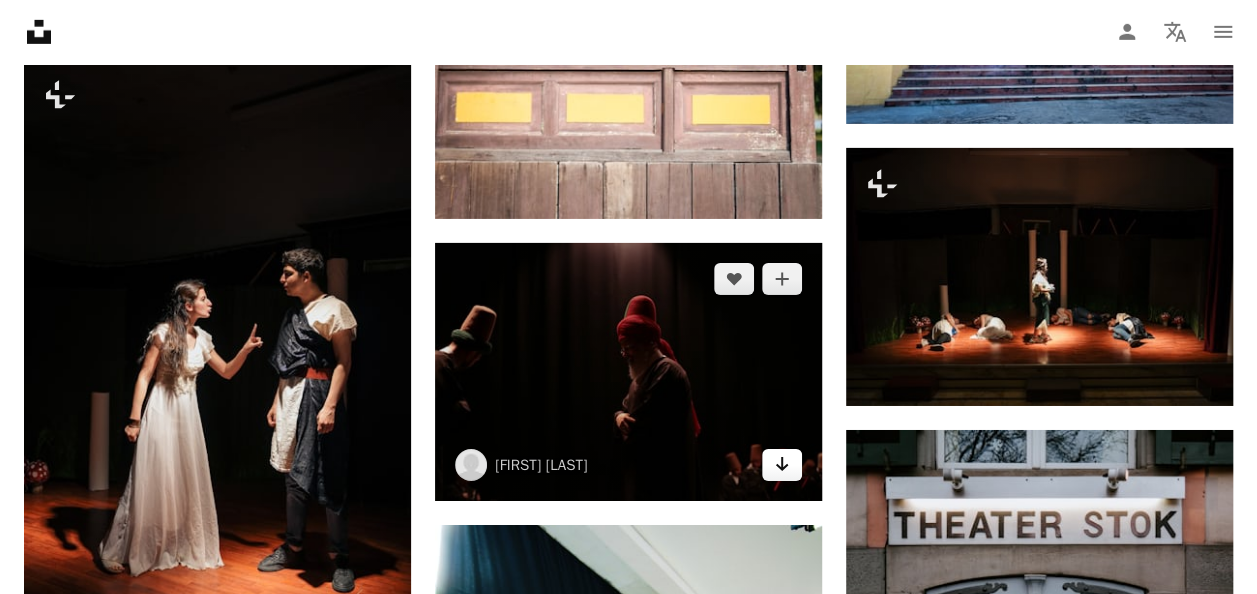 click on "Arrow pointing down" 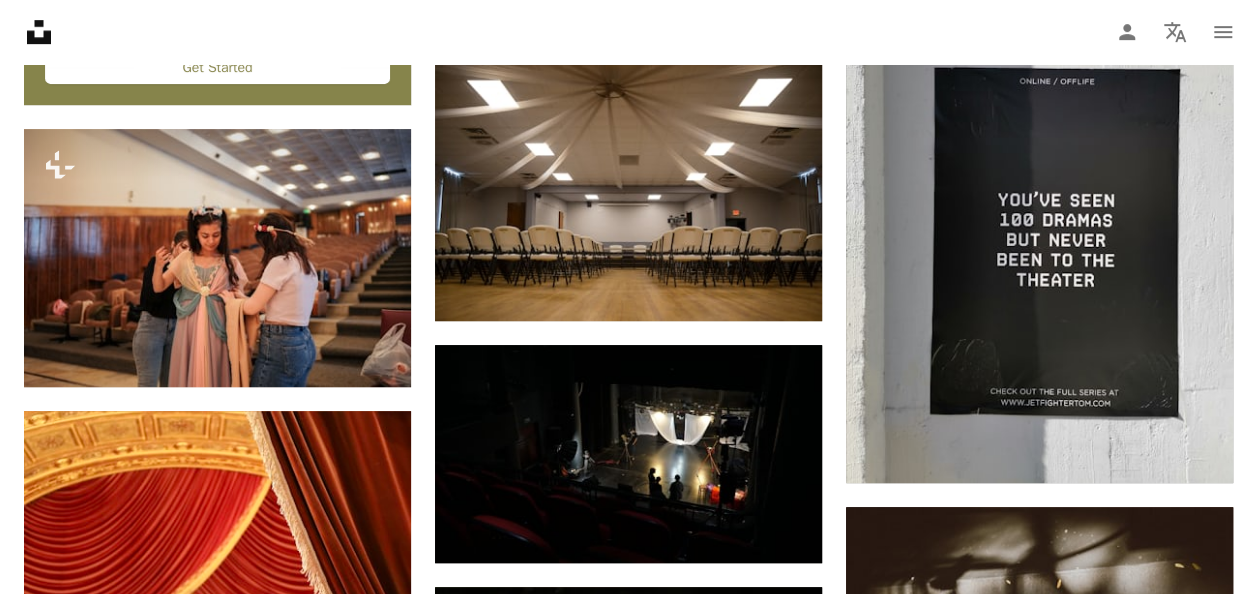 scroll, scrollTop: 4235, scrollLeft: 0, axis: vertical 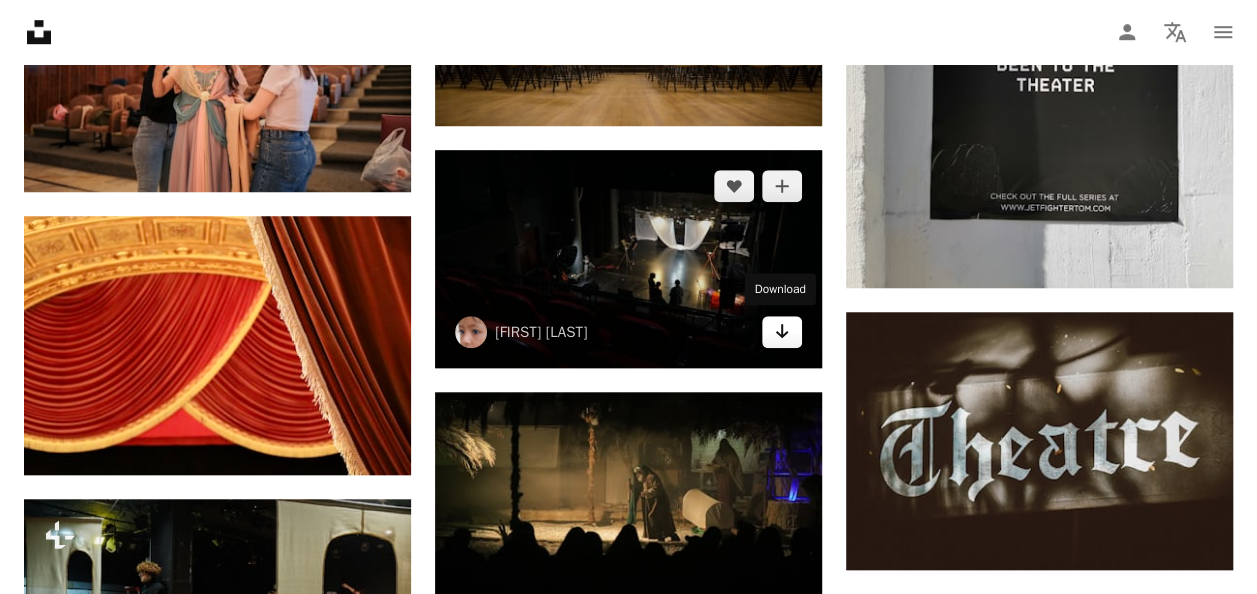 click on "Arrow pointing down" at bounding box center (782, 332) 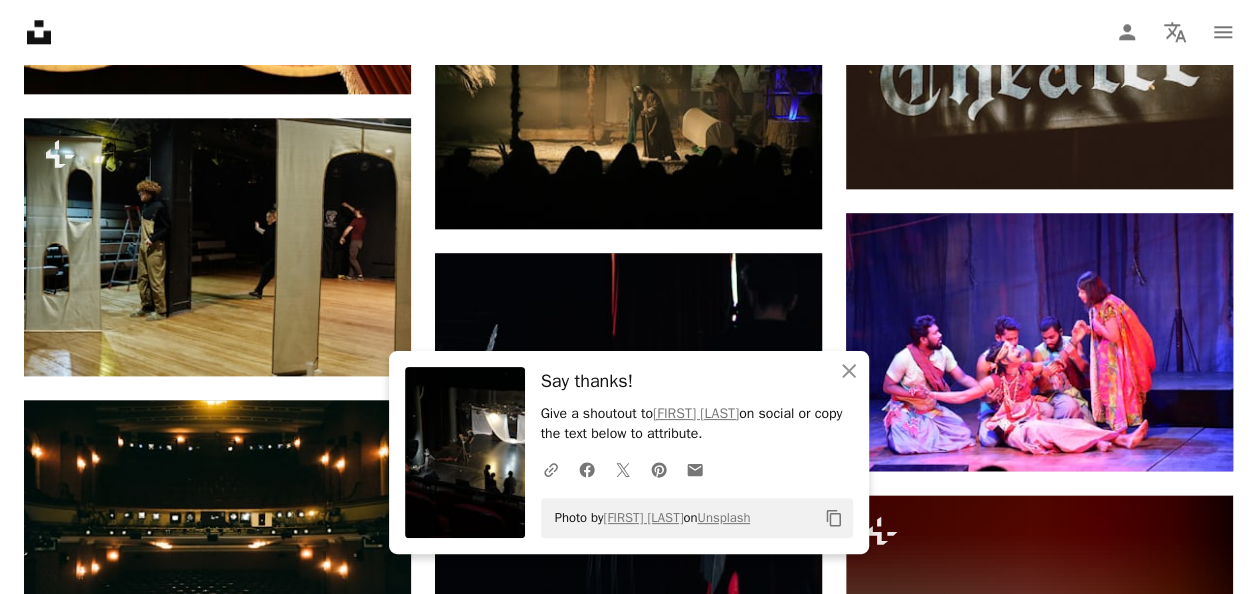 scroll, scrollTop: 4843, scrollLeft: 0, axis: vertical 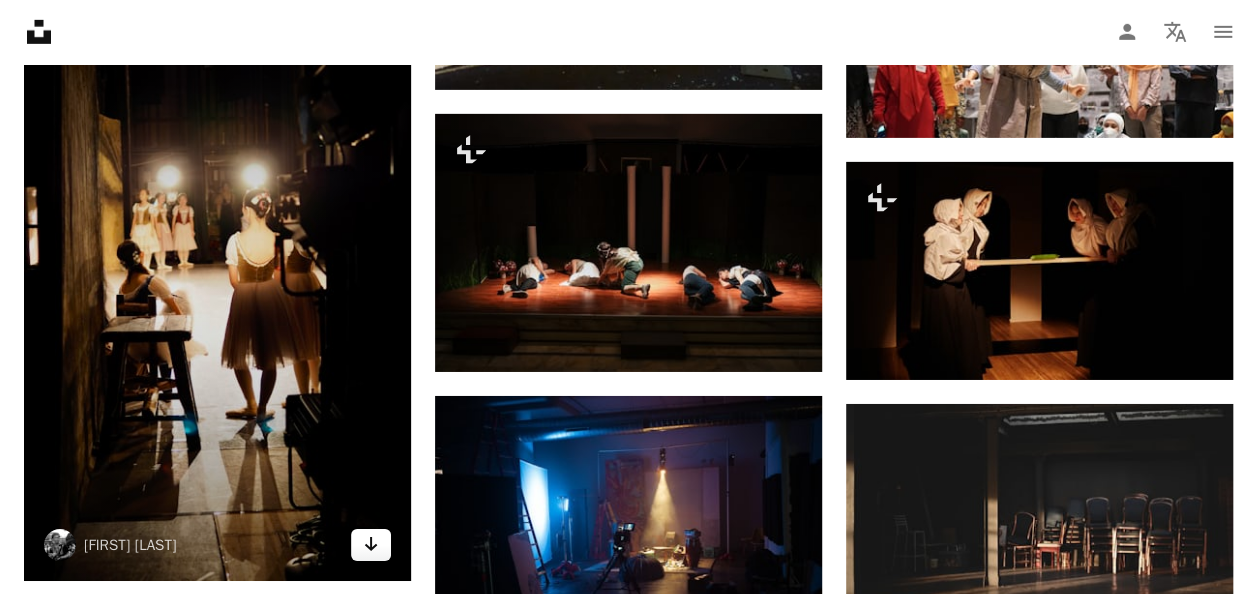 click 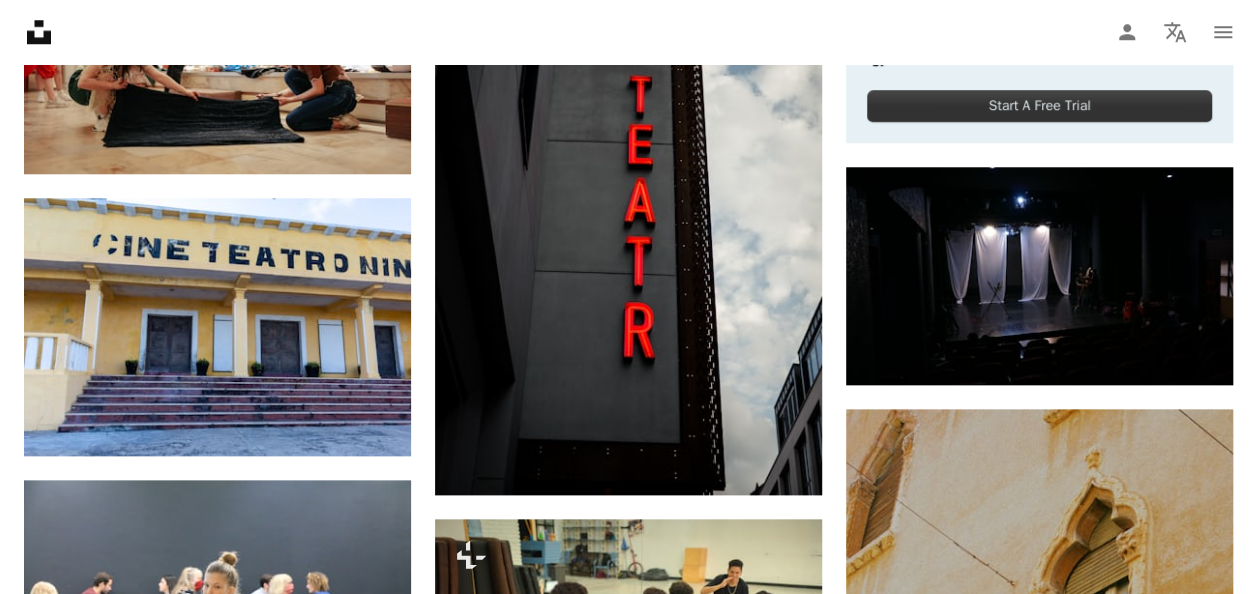scroll, scrollTop: 84, scrollLeft: 0, axis: vertical 